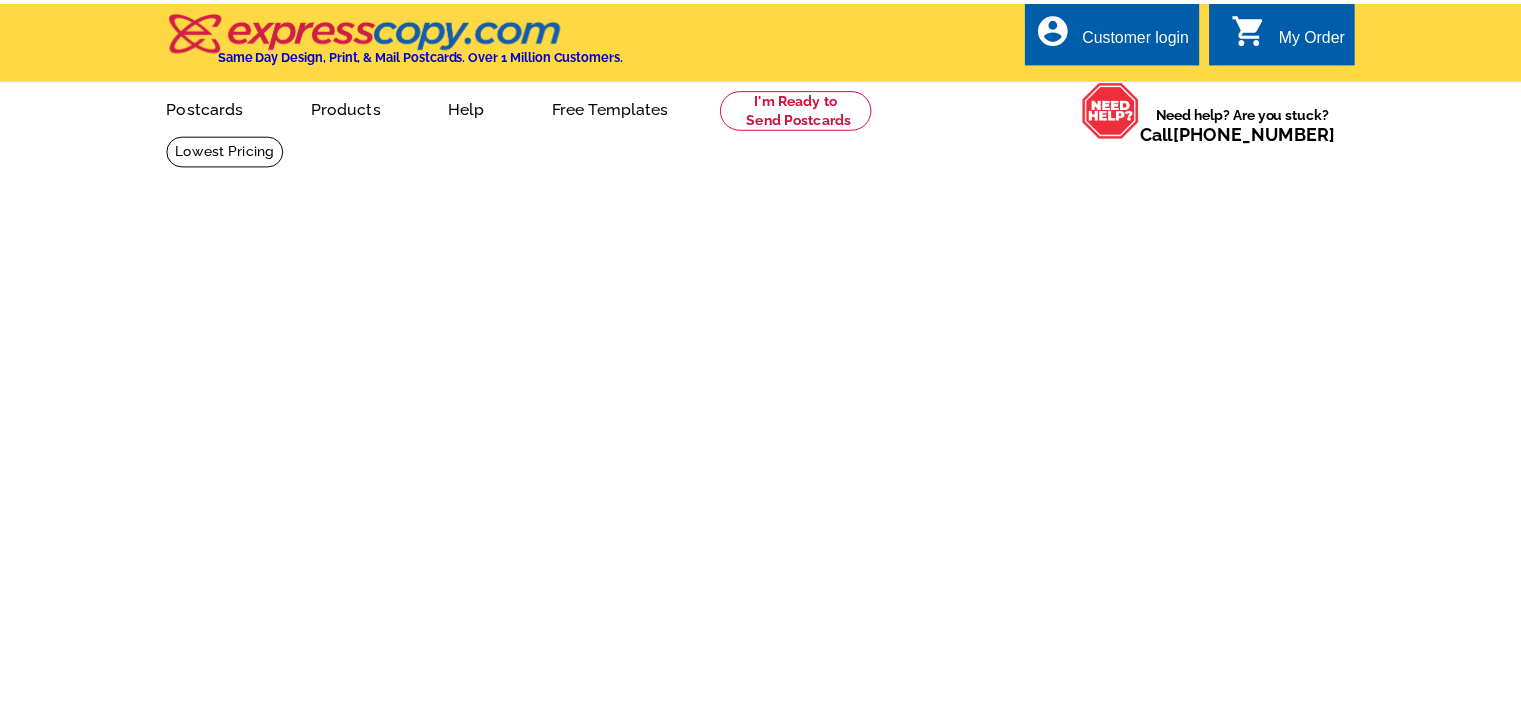 scroll, scrollTop: 0, scrollLeft: 0, axis: both 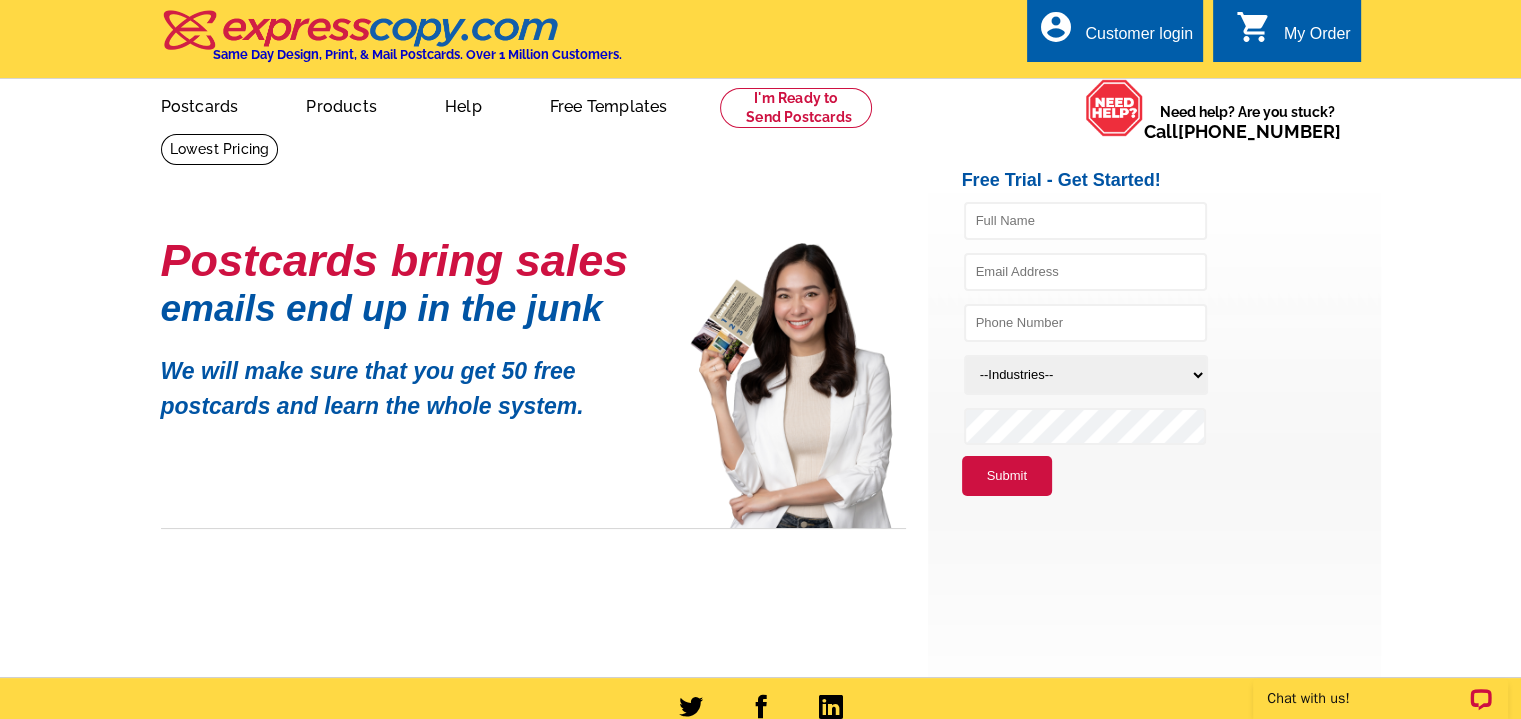 click on "Customer login" at bounding box center [1139, 39] 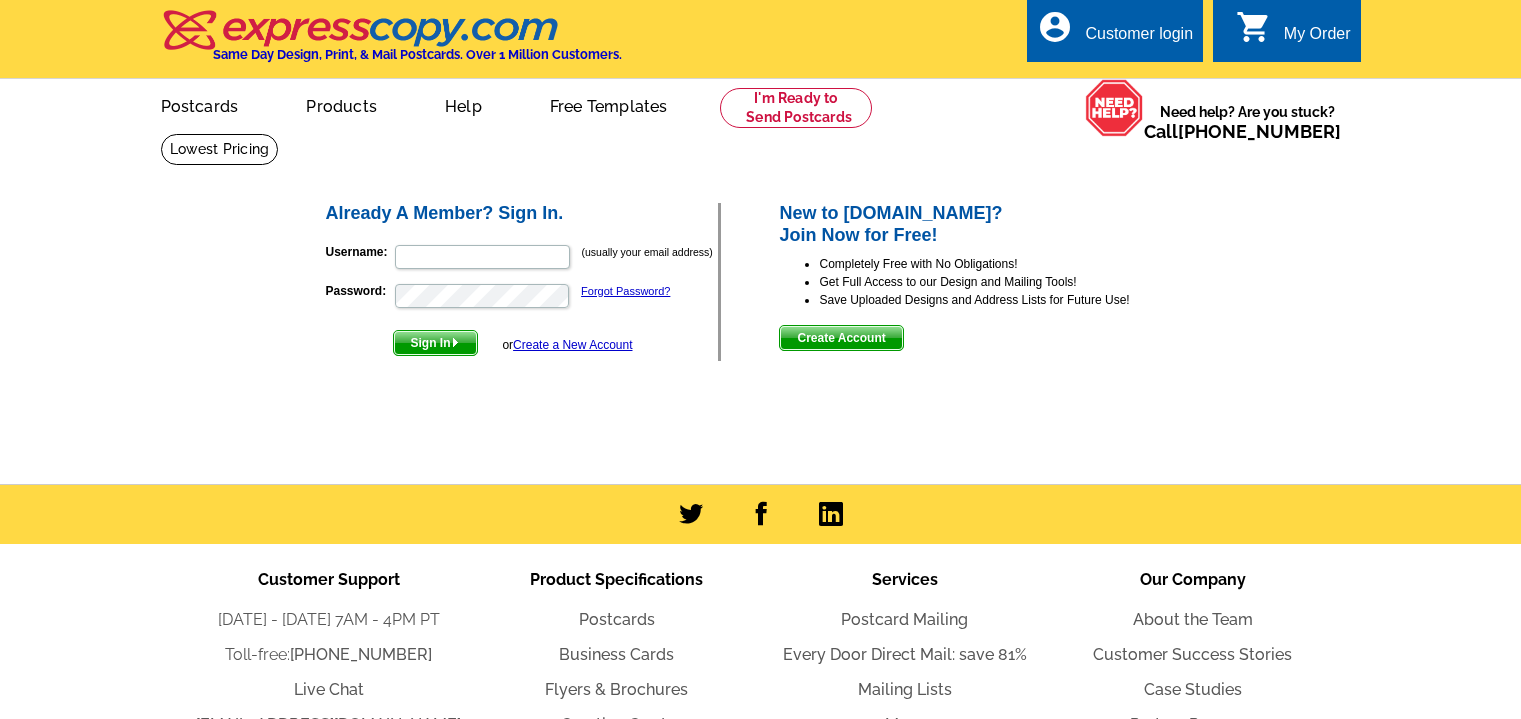 scroll, scrollTop: 0, scrollLeft: 0, axis: both 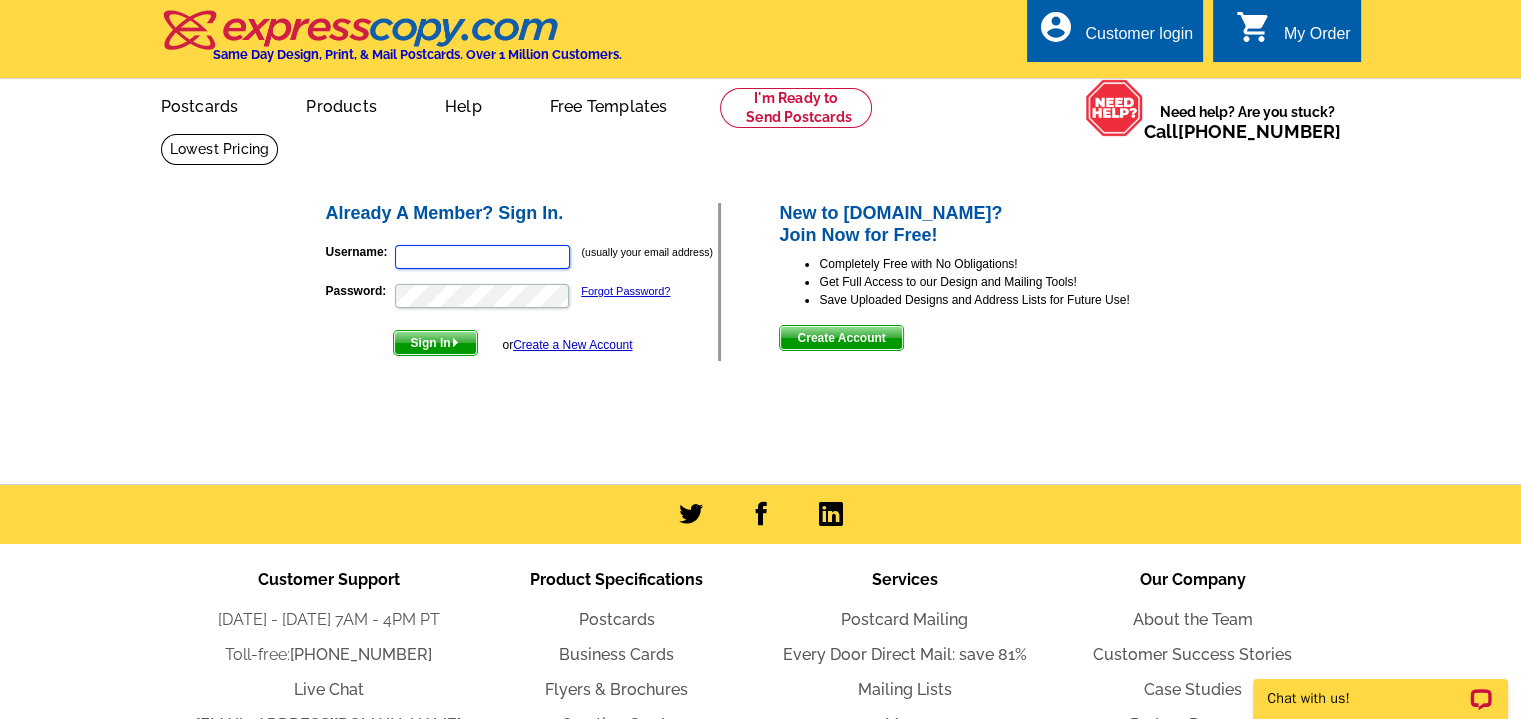 click on "Username:" at bounding box center (482, 257) 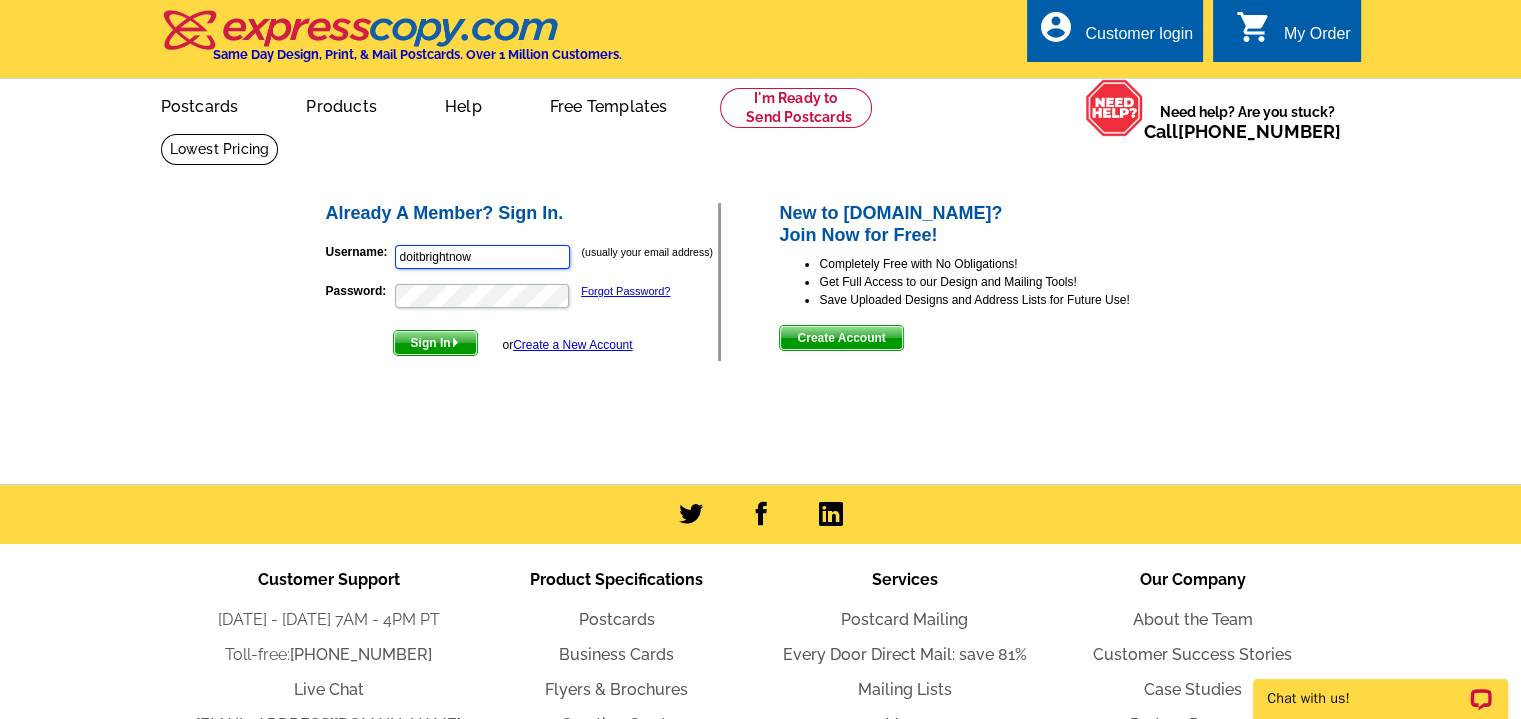 type on "doitbrightnow@gmail.com" 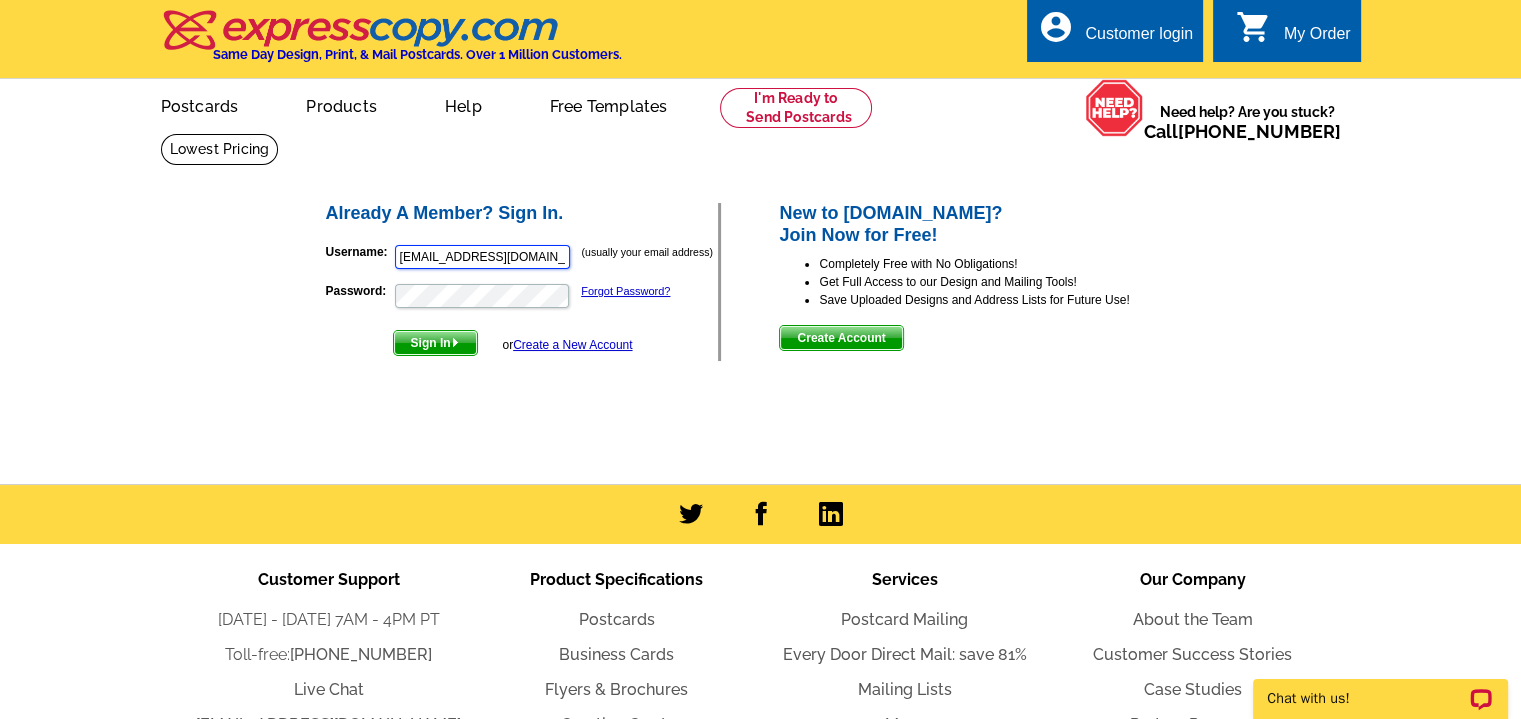 scroll, scrollTop: 0, scrollLeft: 0, axis: both 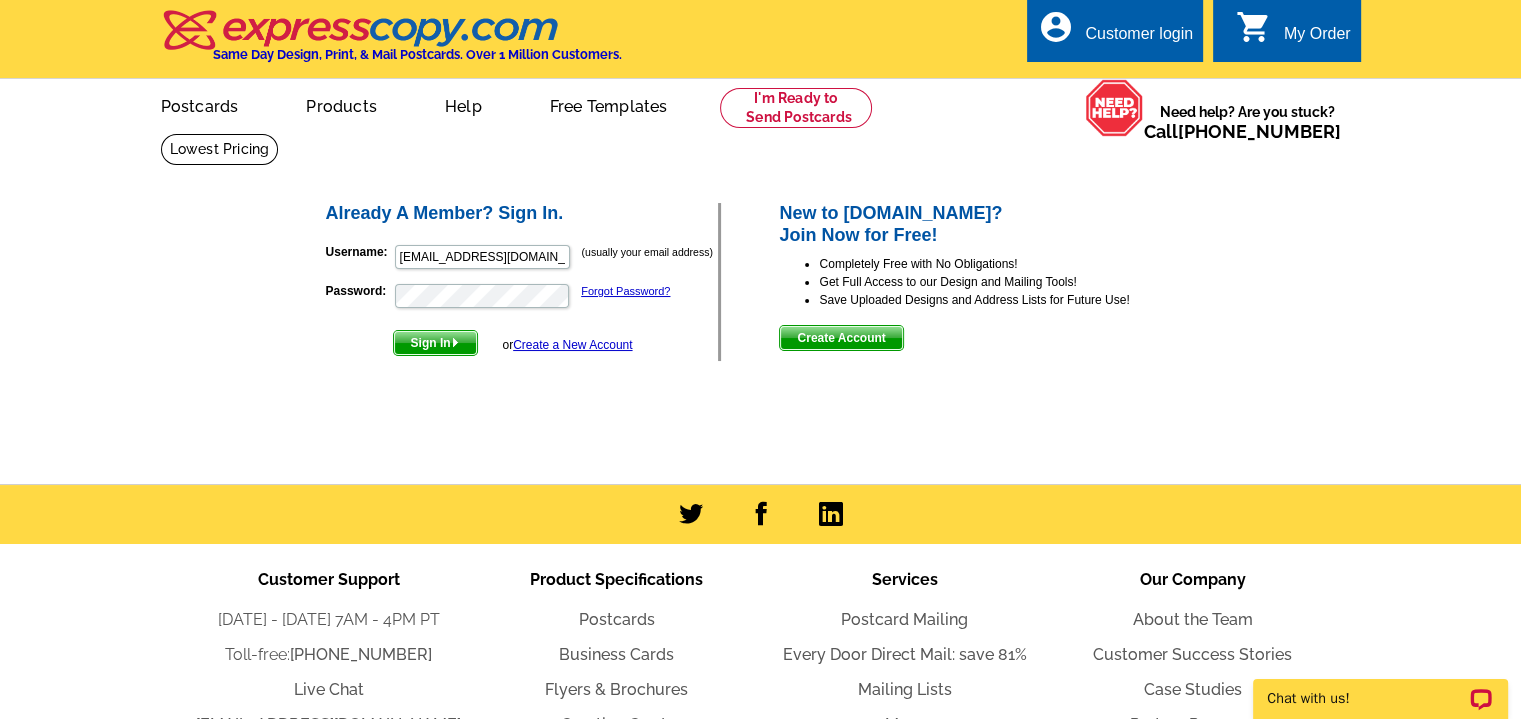 click on "Create a New Account" at bounding box center [572, 345] 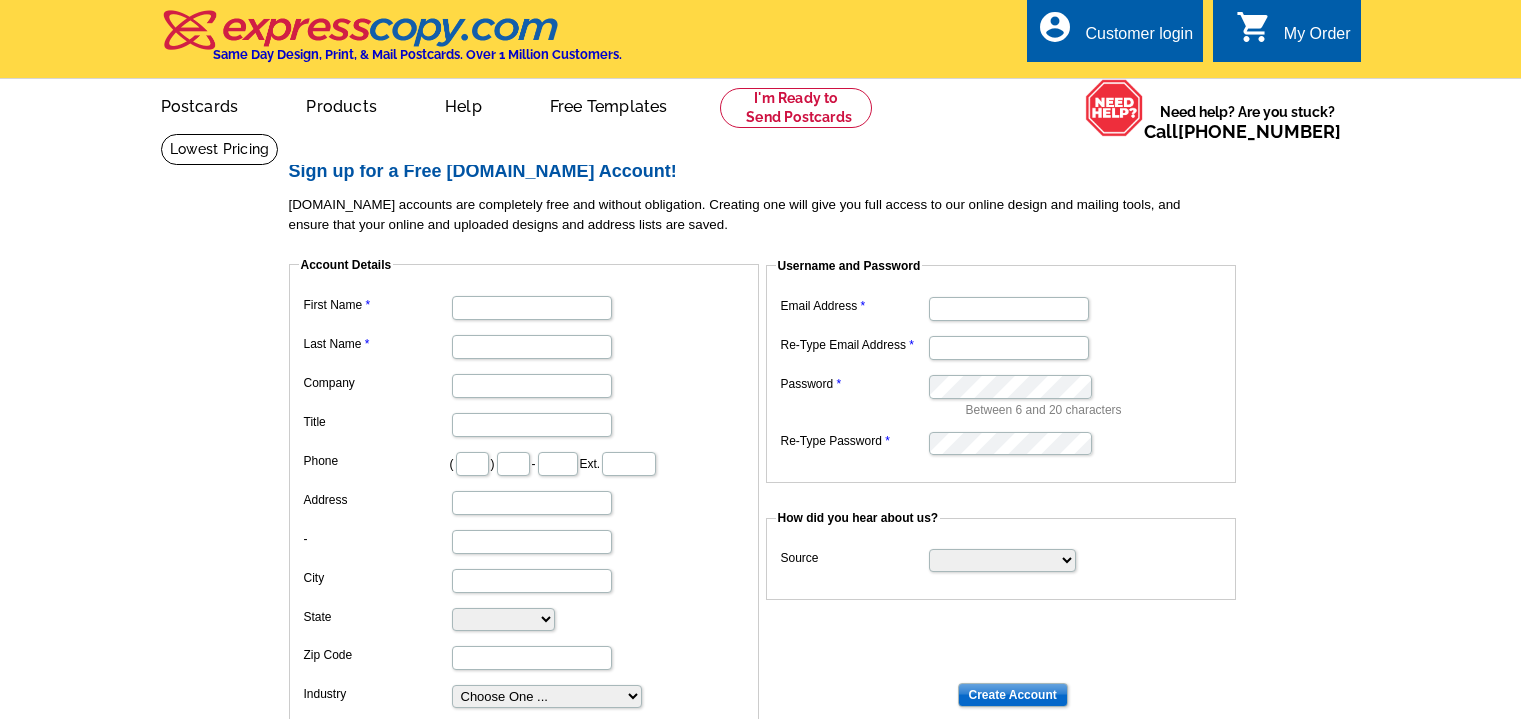 scroll, scrollTop: 0, scrollLeft: 0, axis: both 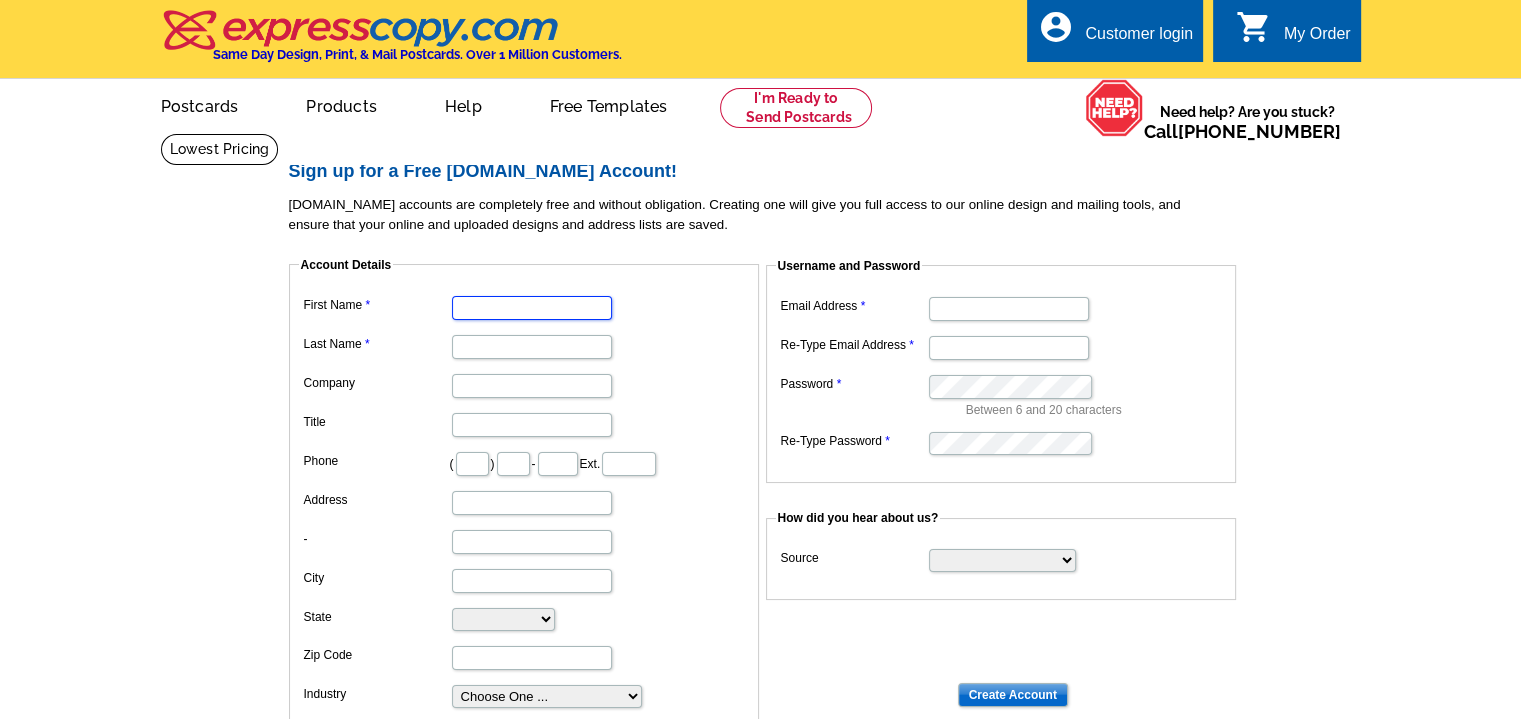 click on "First Name" at bounding box center [532, 308] 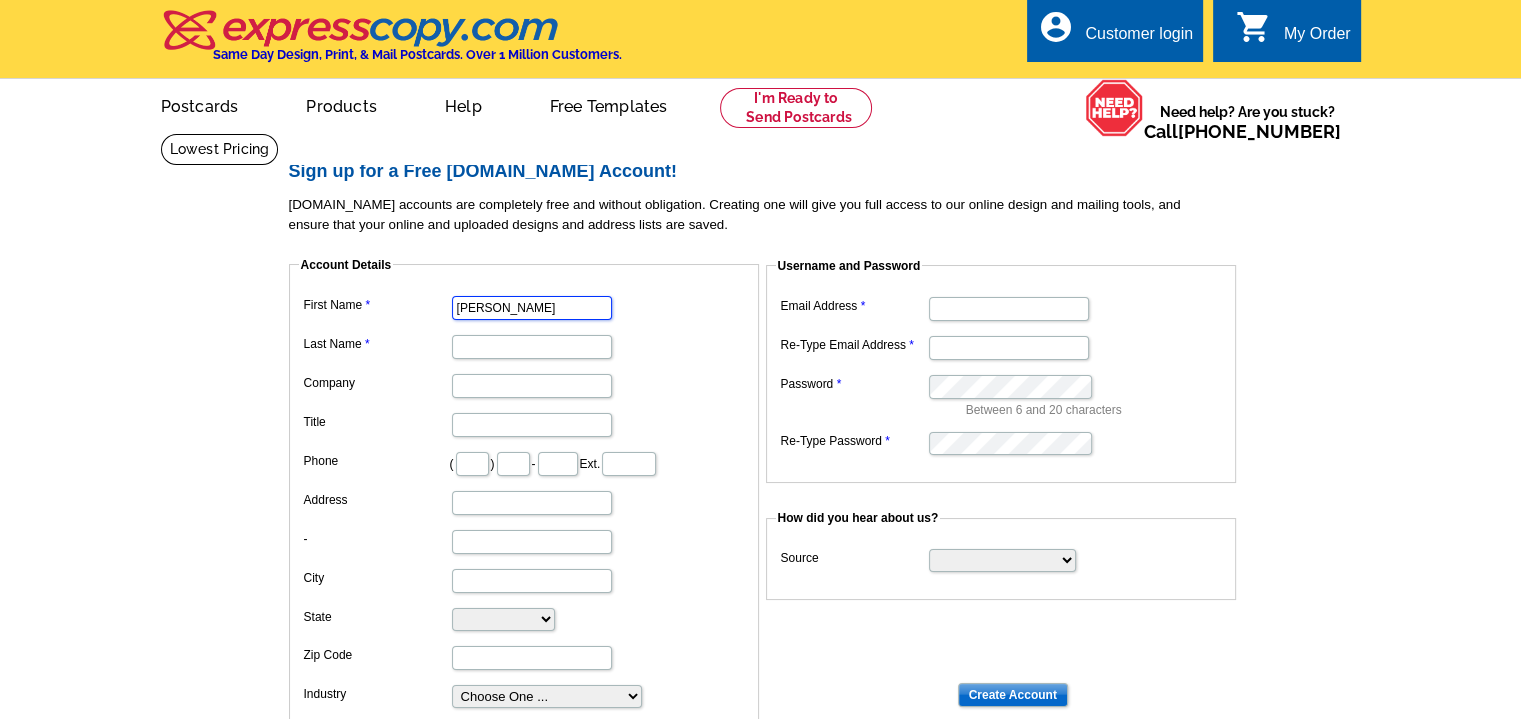 type on "Bright" 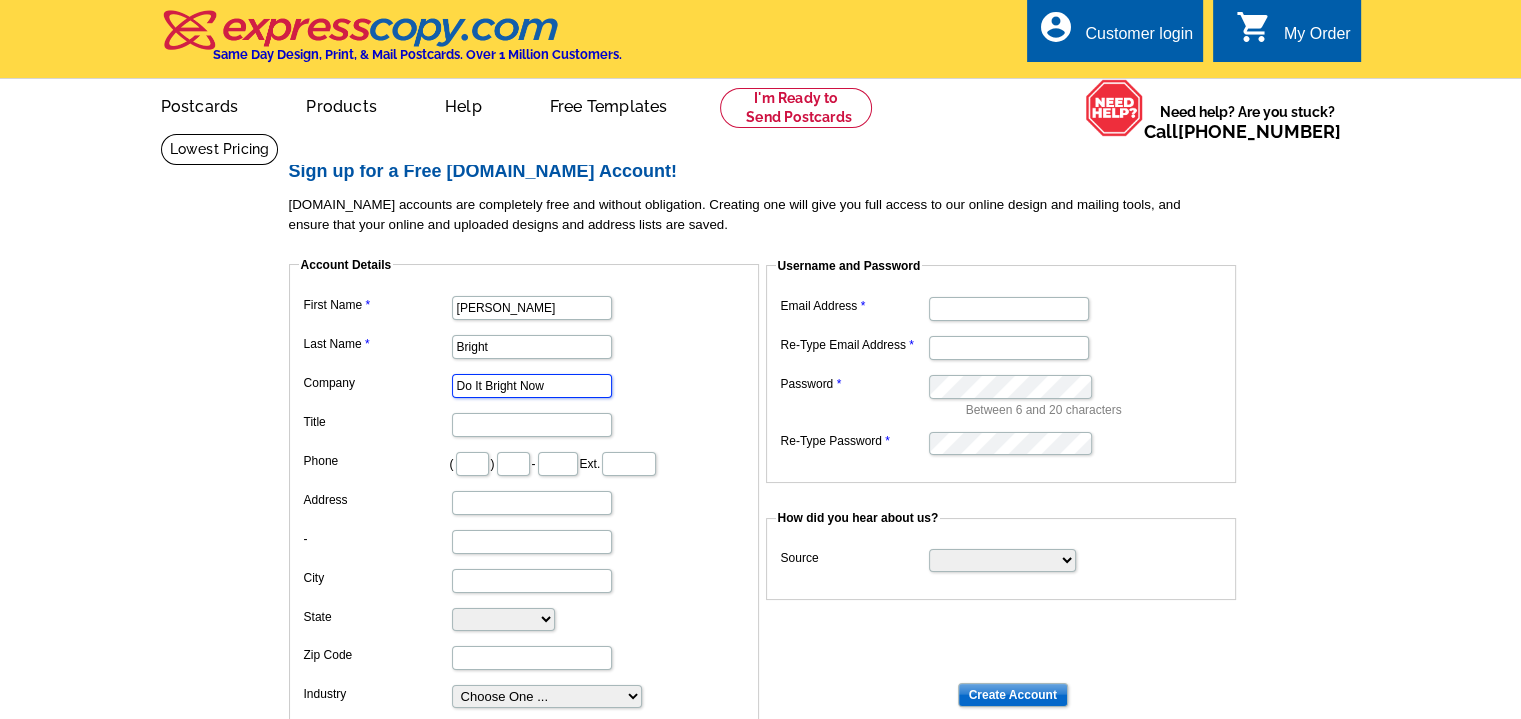 type on "916" 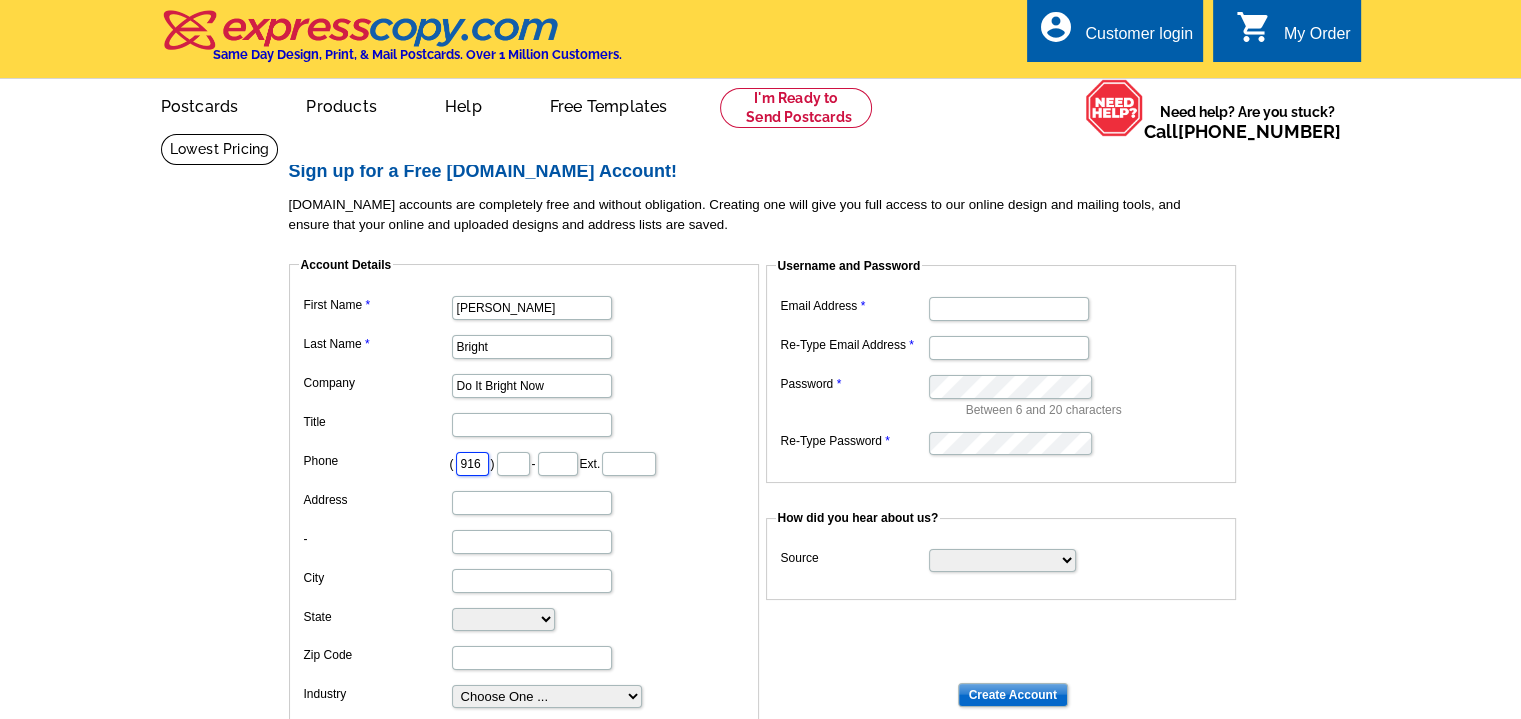 type on "886" 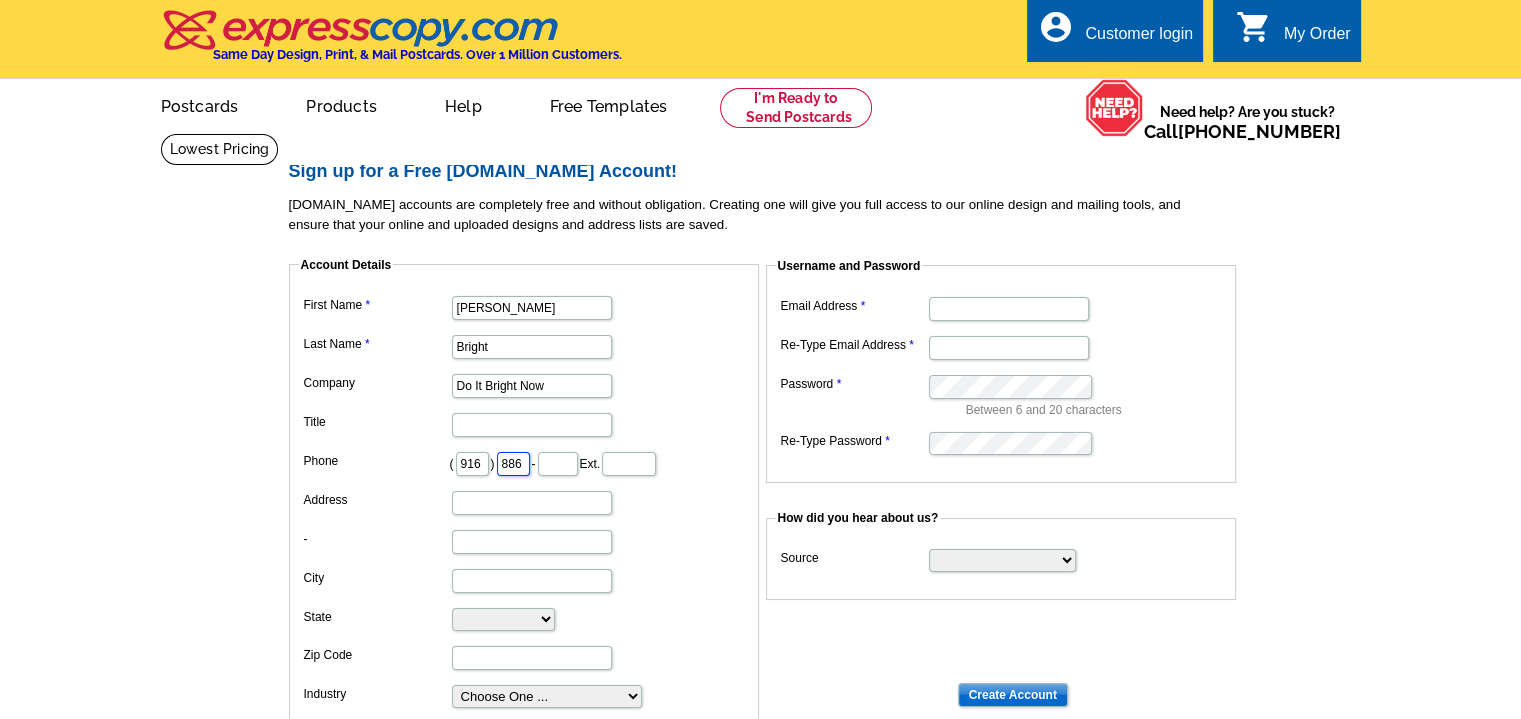 type on "7305" 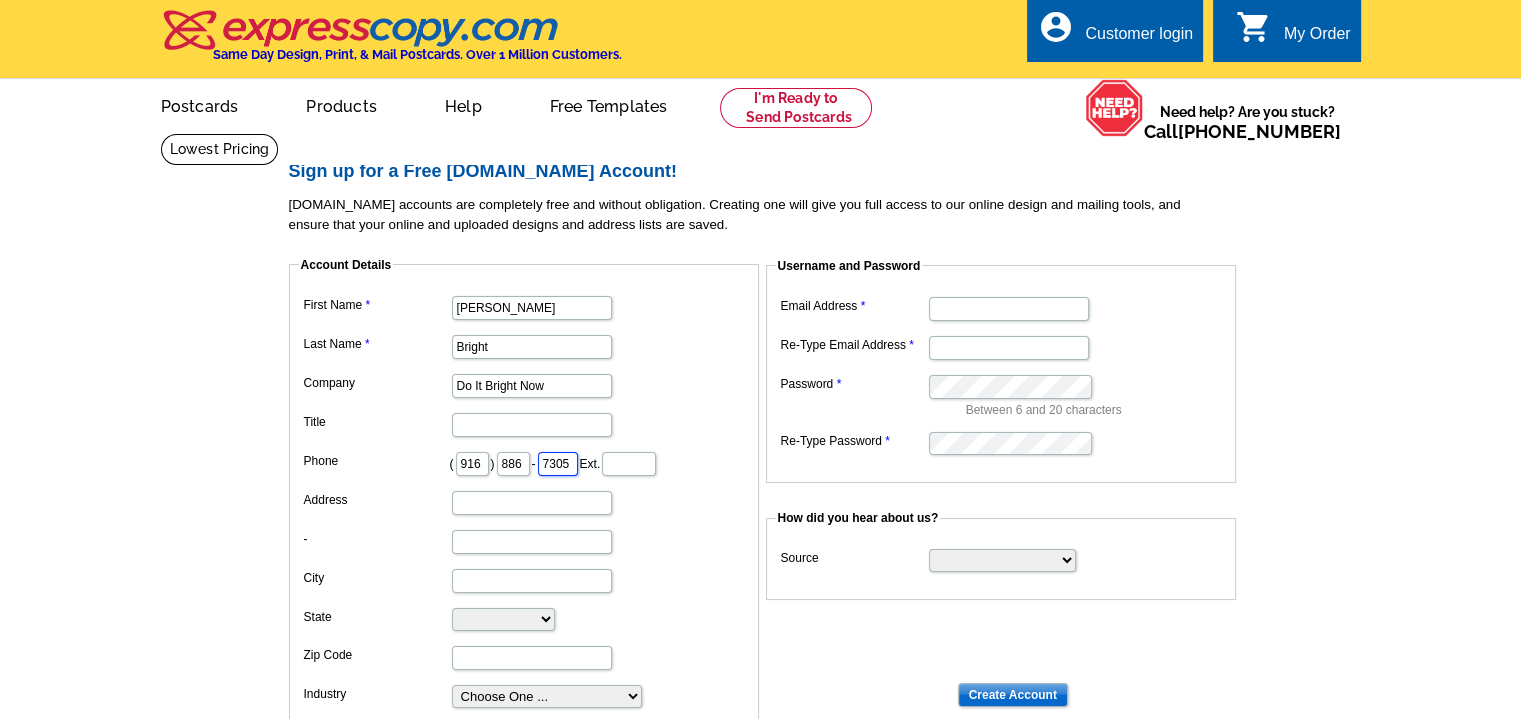 type on "12635 Vick Ct." 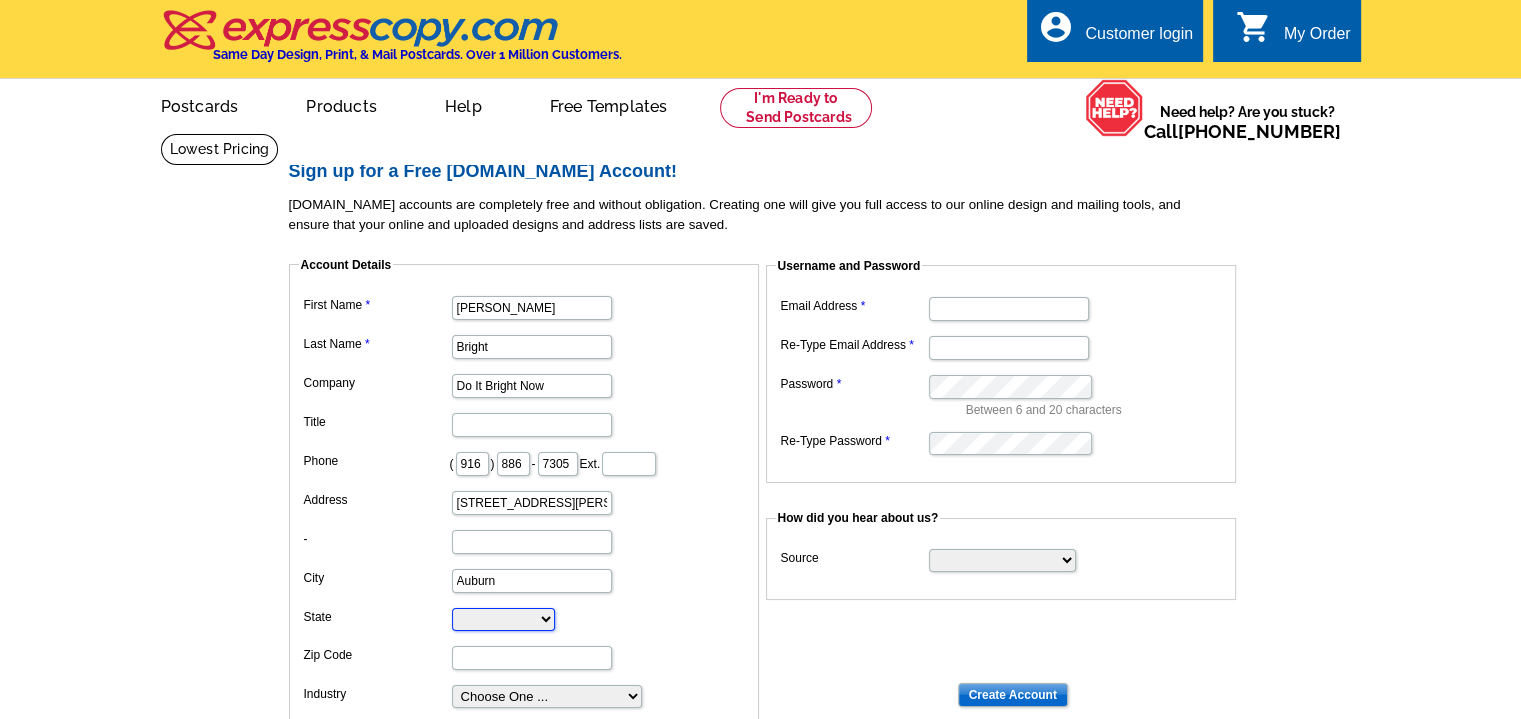 select on "CA" 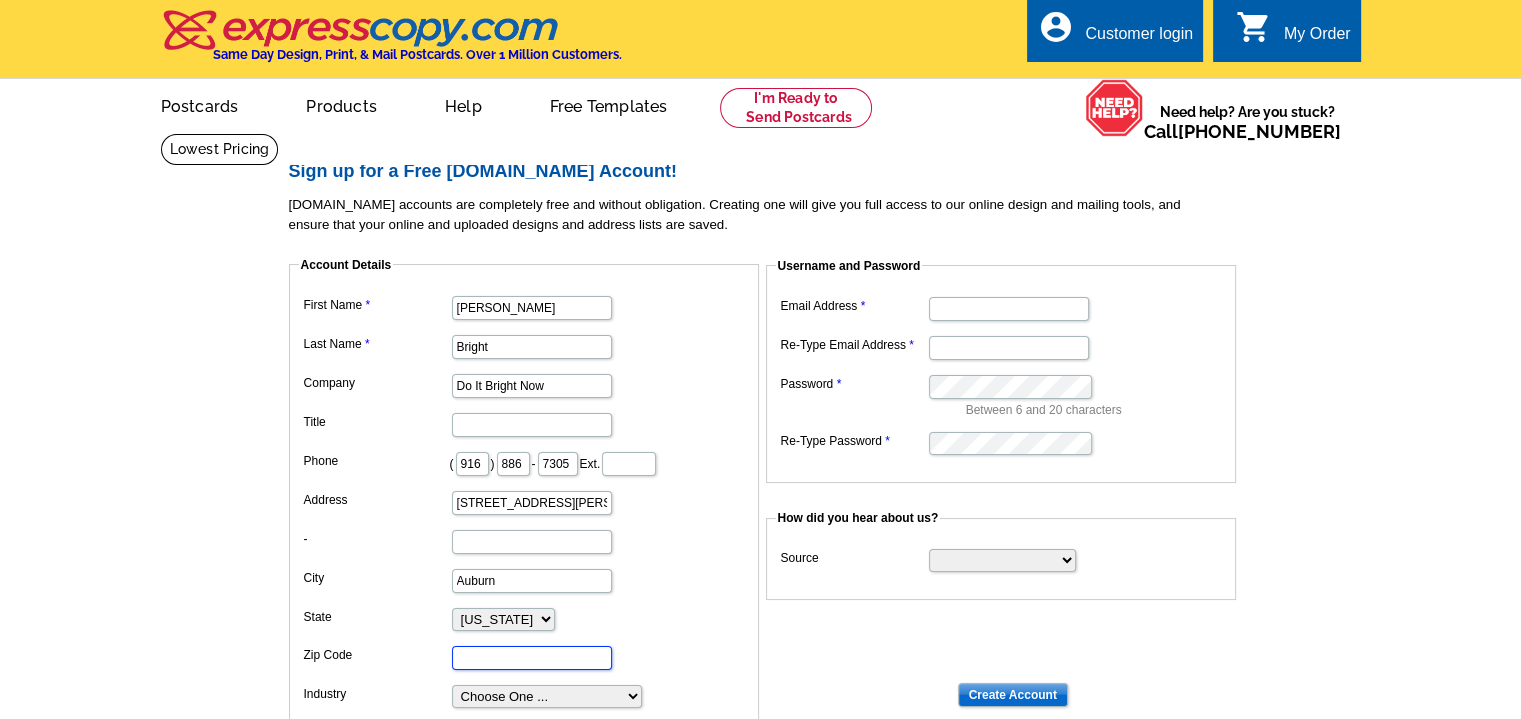 type on "95603" 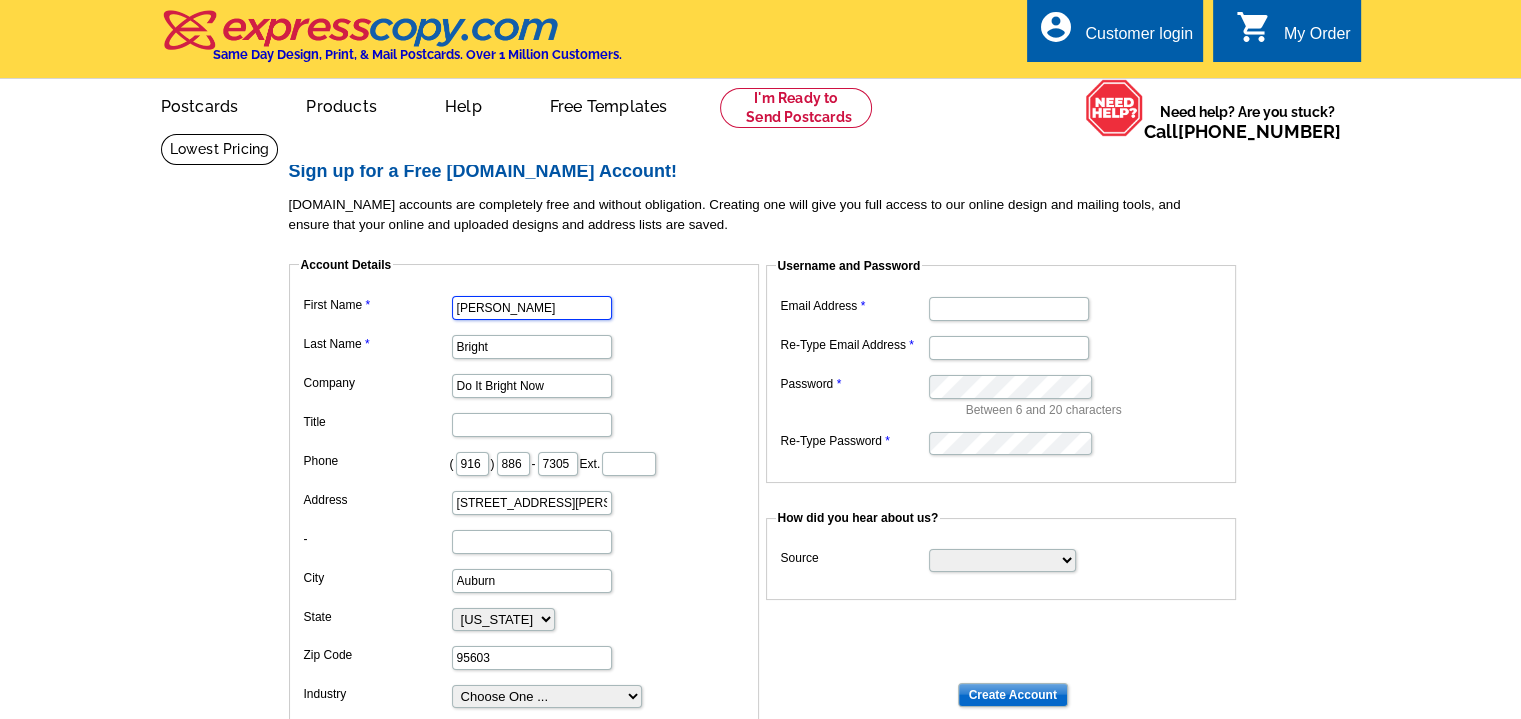 scroll, scrollTop: 0, scrollLeft: 0, axis: both 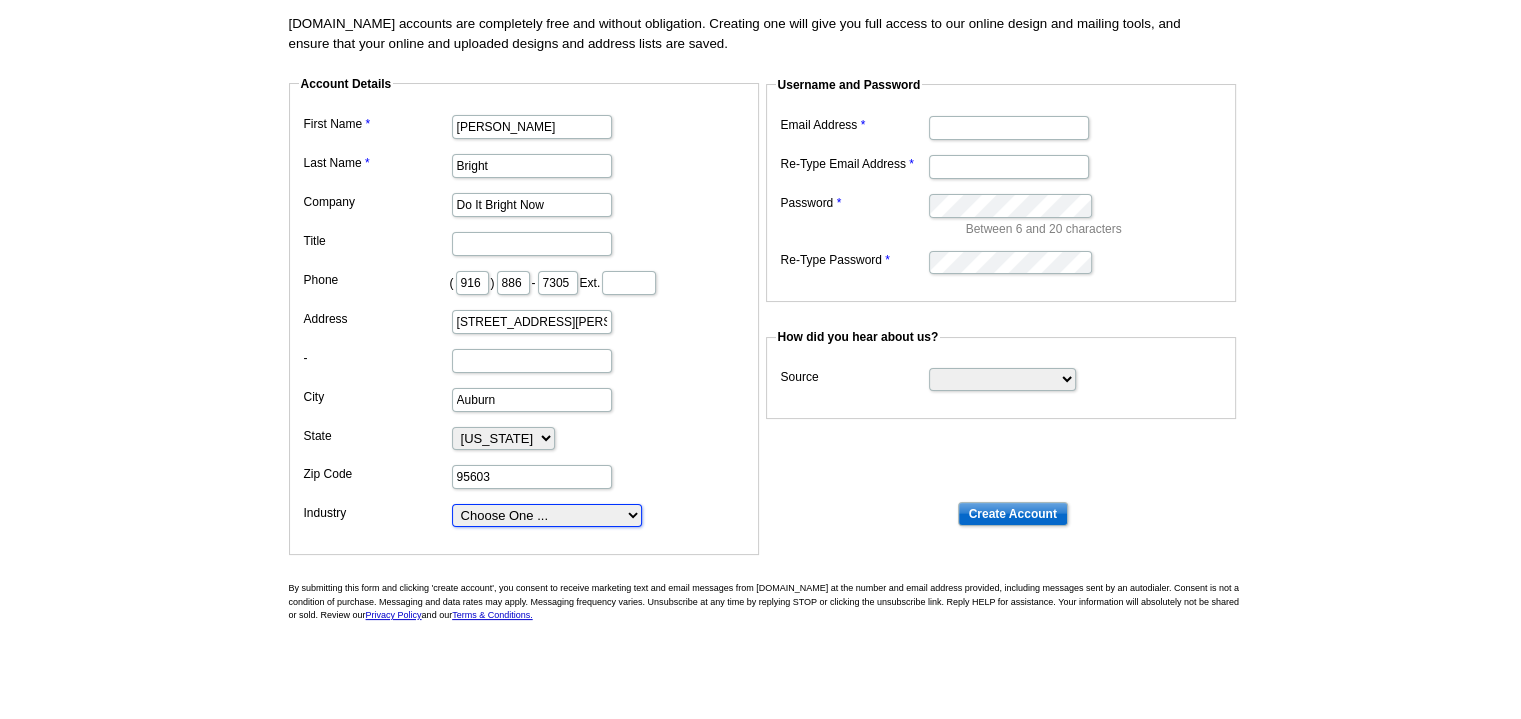 click on "Choose One ...
Residential Real Estate
Accounting
Agriculture
Architecture
Arts
Automotive
Business Services
Career Development/Training
Carpet Cleaning
Chiropractic
Commercial Real Estate
Communications
Computers/Electronics
Construction
Consulting
Daycare/Preschool
Dental
Education
Engineering
Entertainment
Environmental
Event Management
Financial
Fitness/gym
Government
Graphics/Design
Health & Beauty
Healthcare
Home Business
Home Inspection-Appraisal
Home Services
Home Services-Cleaning
Home Services-Exteriors
Home Services-HVAC
Home Services-Interior
Home Services-Interior Design
Home Services-Interiors
Home Services-Painting
Home Services-Plumbing
Human Resources
Insurance
Landscape/Yard
Legal Services
Manufacturing
Medical" at bounding box center (547, 515) 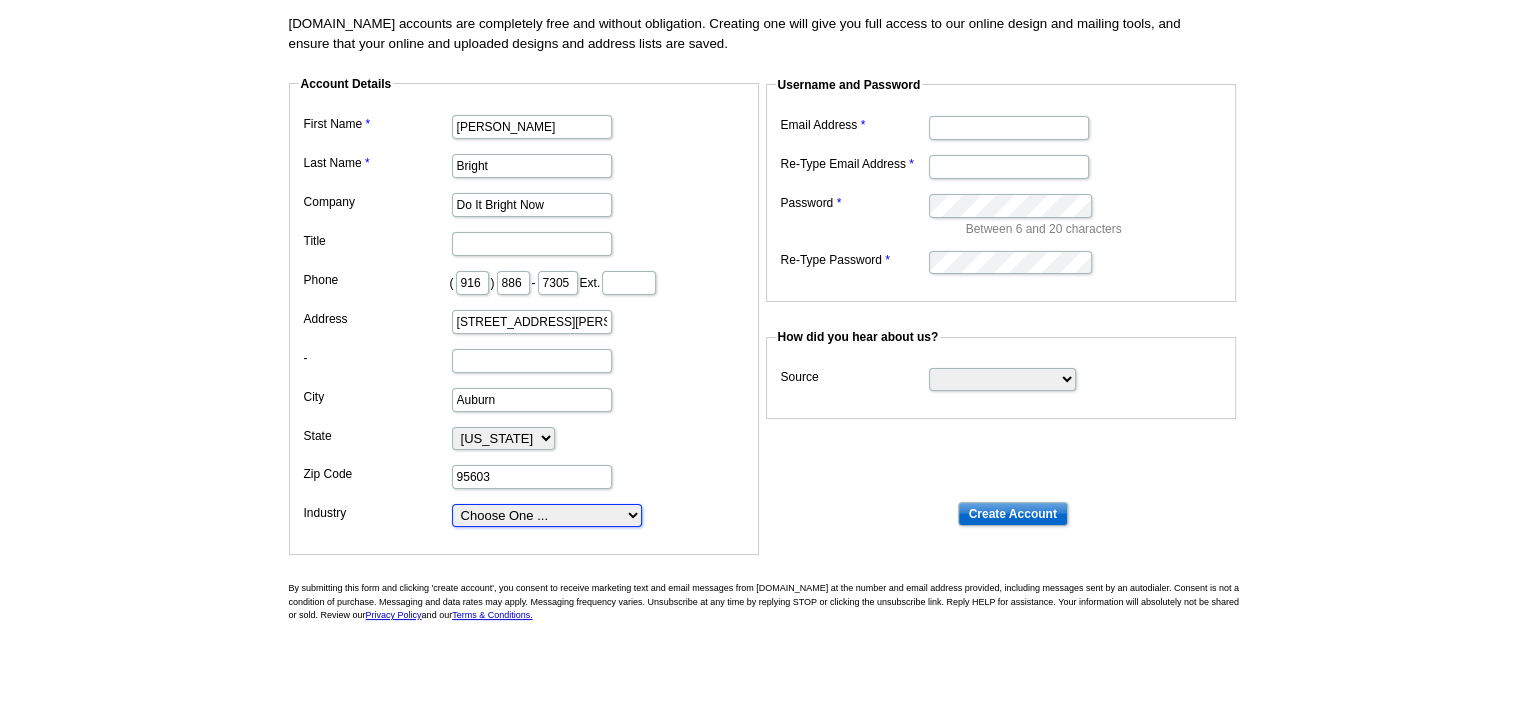drag, startPoint x: 598, startPoint y: 510, endPoint x: 636, endPoint y: 511, distance: 38.013157 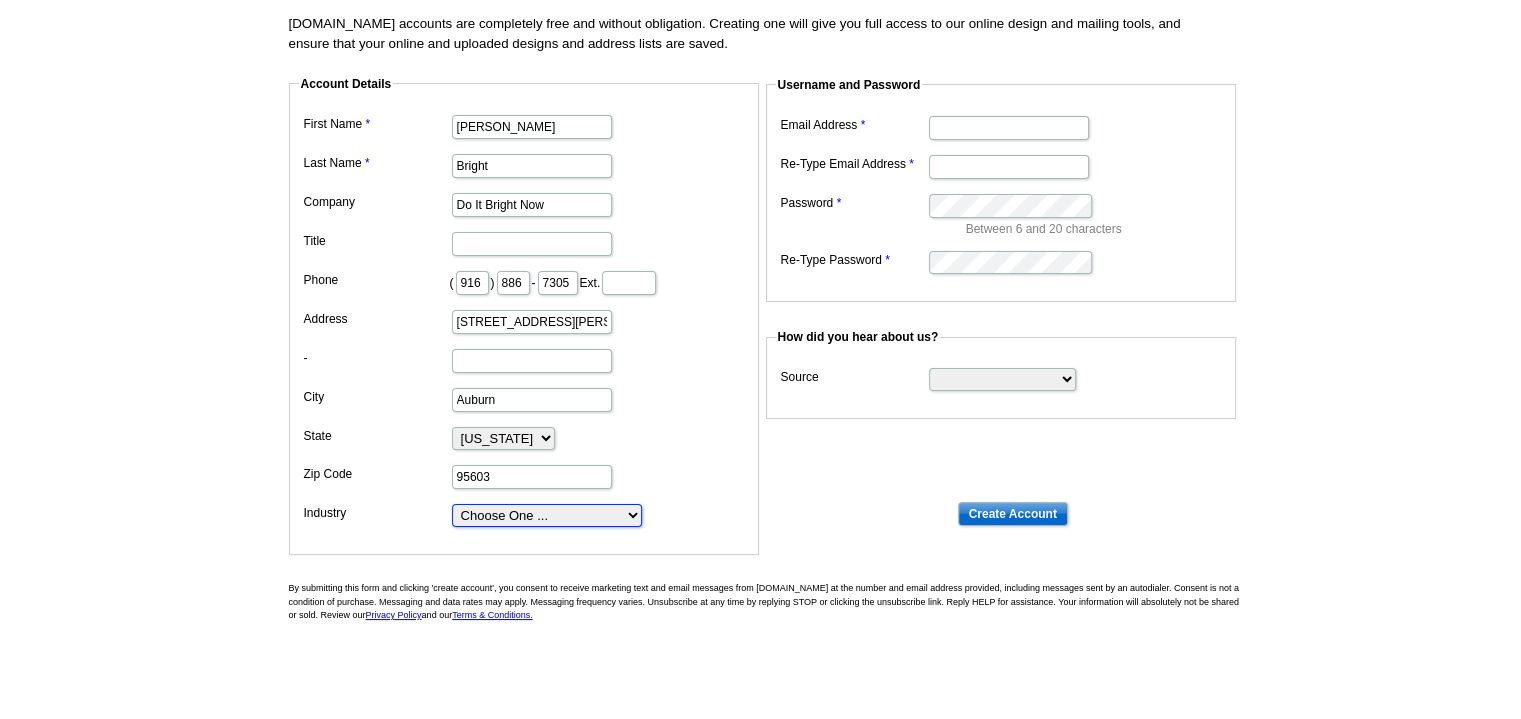 click on "Choose One ...
Residential Real Estate
Accounting
Agriculture
Architecture
Arts
Automotive
Business Services
Career Development/Training
Carpet Cleaning
Chiropractic
Commercial Real Estate
Communications
Computers/Electronics
Construction
Consulting
Daycare/Preschool
Dental
Education
Engineering
Entertainment
Environmental
Event Management
Financial
Fitness/gym
Government
Graphics/Design
Health & Beauty
Healthcare
Home Business
Home Inspection-Appraisal
Home Services
Home Services-Cleaning
Home Services-Exteriors
Home Services-HVAC
Home Services-Interior
Home Services-Interior Design
Home Services-Interiors
Home Services-Painting
Home Services-Plumbing
Human Resources
Insurance
Landscape/Yard
Legal Services
Manufacturing
Medical" at bounding box center [547, 515] 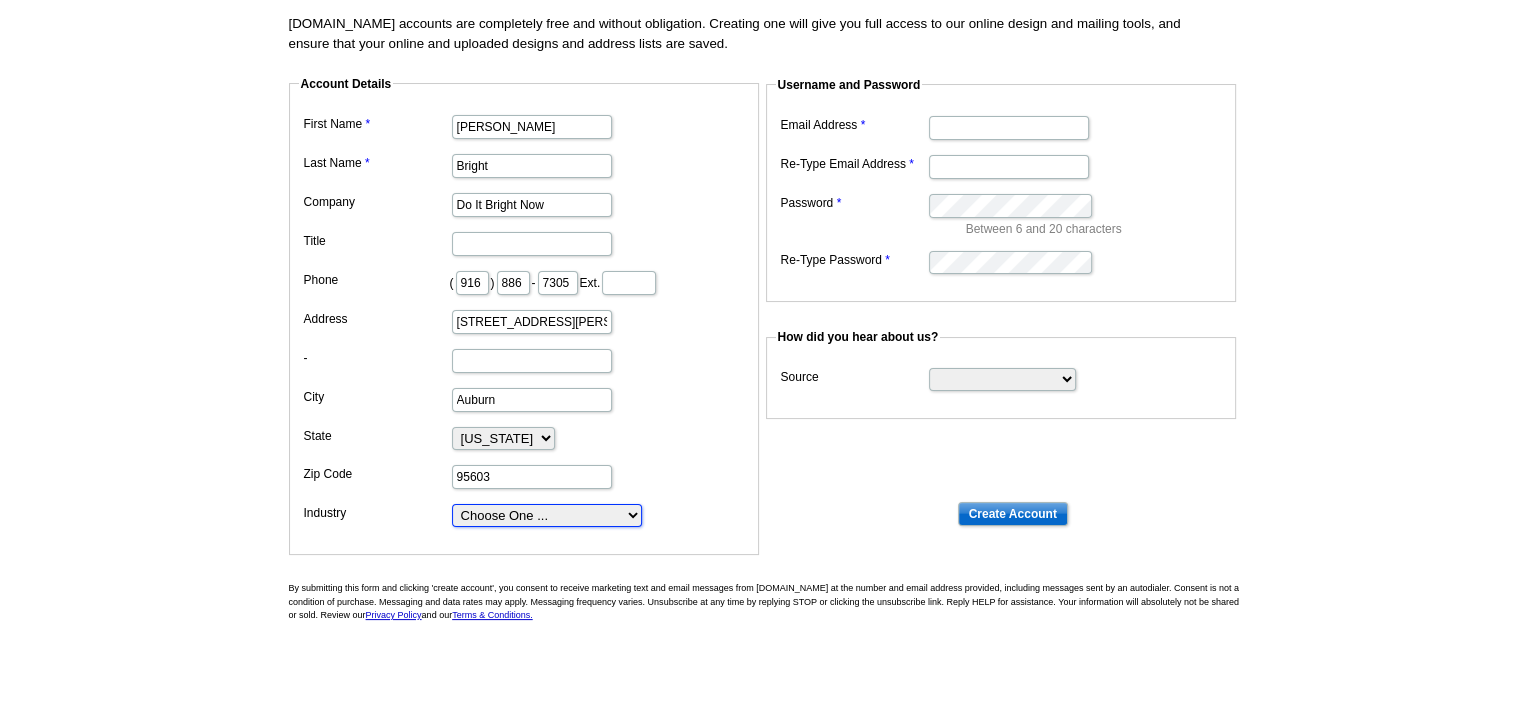 select on "3" 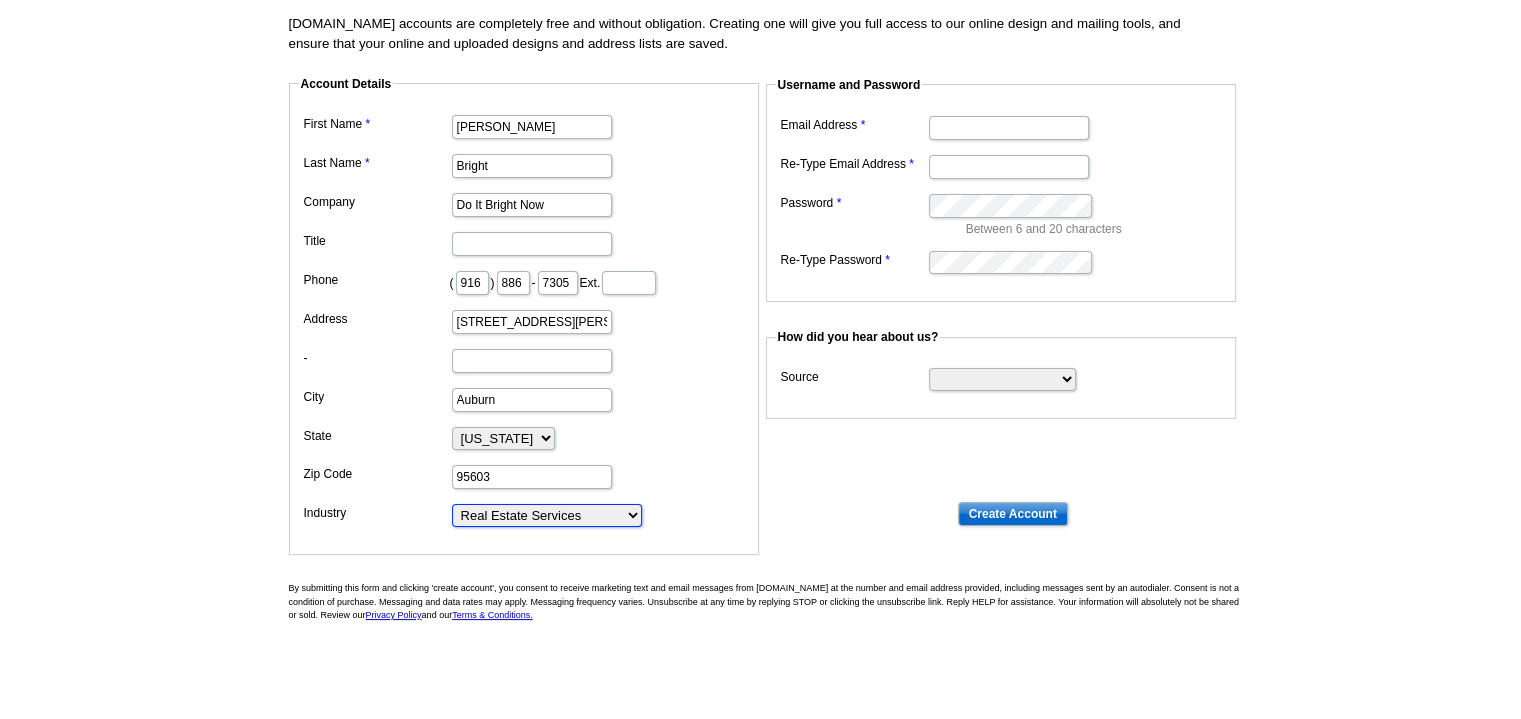 click on "Choose One ...
Residential Real Estate
Accounting
Agriculture
Architecture
Arts
Automotive
Business Services
Career Development/Training
Carpet Cleaning
Chiropractic
Commercial Real Estate
Communications
Computers/Electronics
Construction
Consulting
Daycare/Preschool
Dental
Education
Engineering
Entertainment
Environmental
Event Management
Financial
Fitness/gym
Government
Graphics/Design
Health & Beauty
Healthcare
Home Business
Home Inspection-Appraisal
Home Services
Home Services-Cleaning
Home Services-Exteriors
Home Services-HVAC
Home Services-Interior
Home Services-Interior Design
Home Services-Interiors
Home Services-Painting
Home Services-Plumbing
Human Resources
Insurance
Landscape/Yard
Legal Services
Manufacturing
Medical" at bounding box center [547, 515] 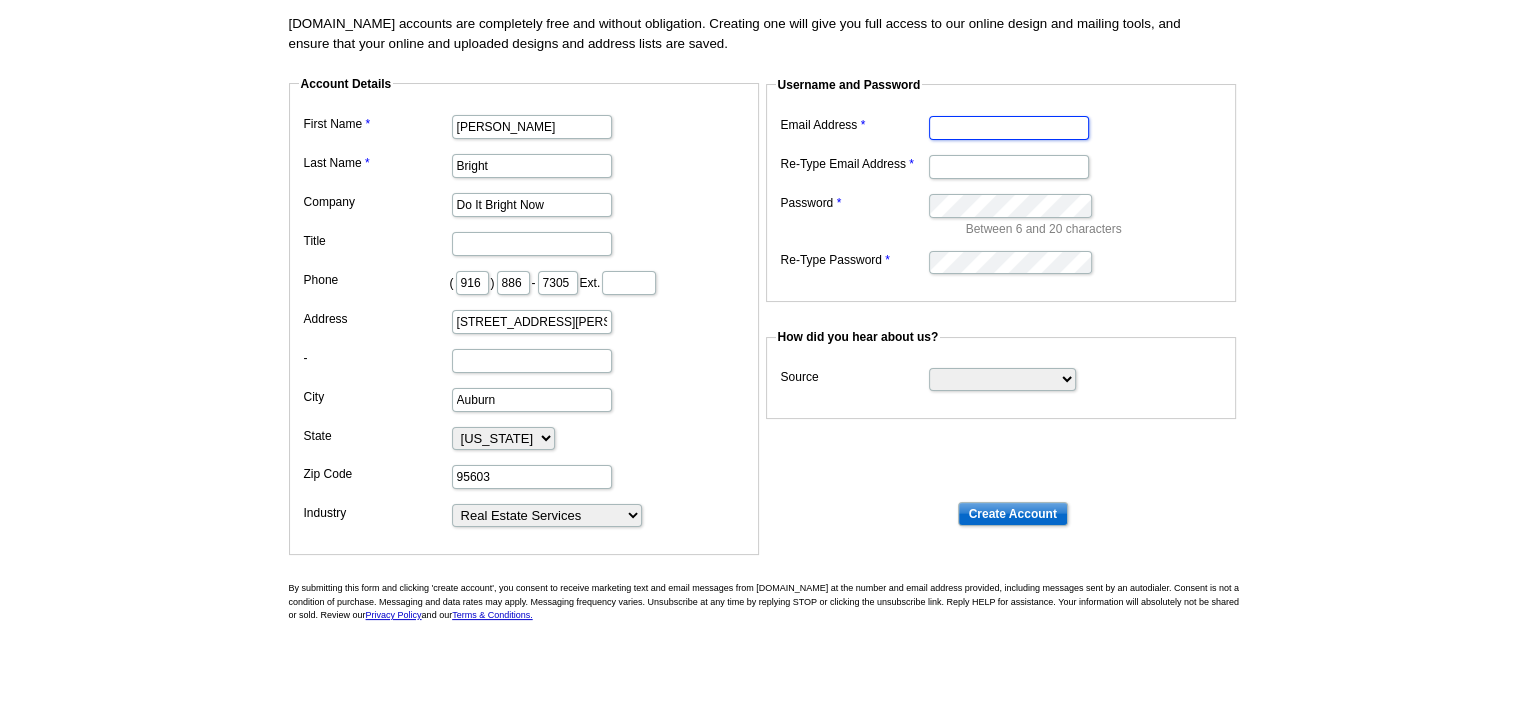 click on "Email Address" at bounding box center (1009, 128) 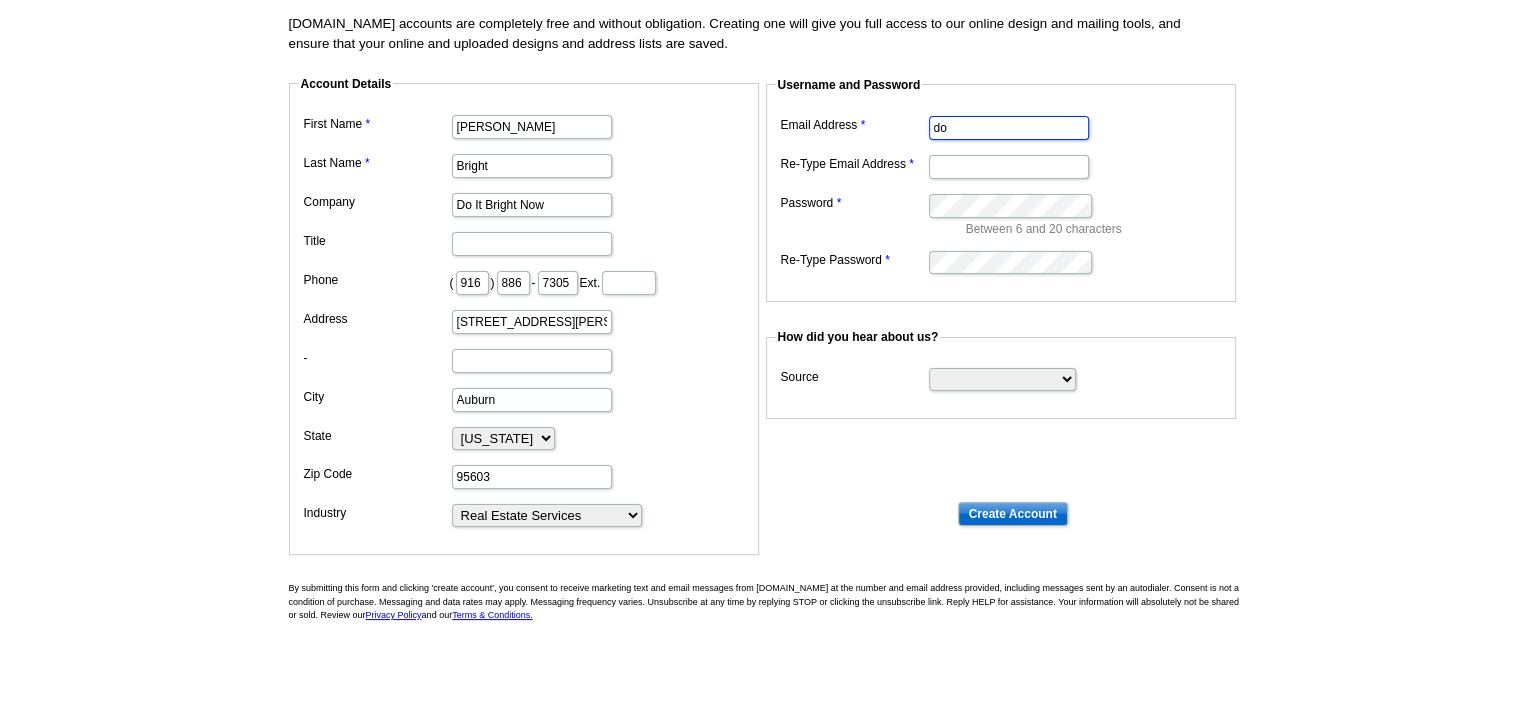 type on "doitbrightnow@gmail.com" 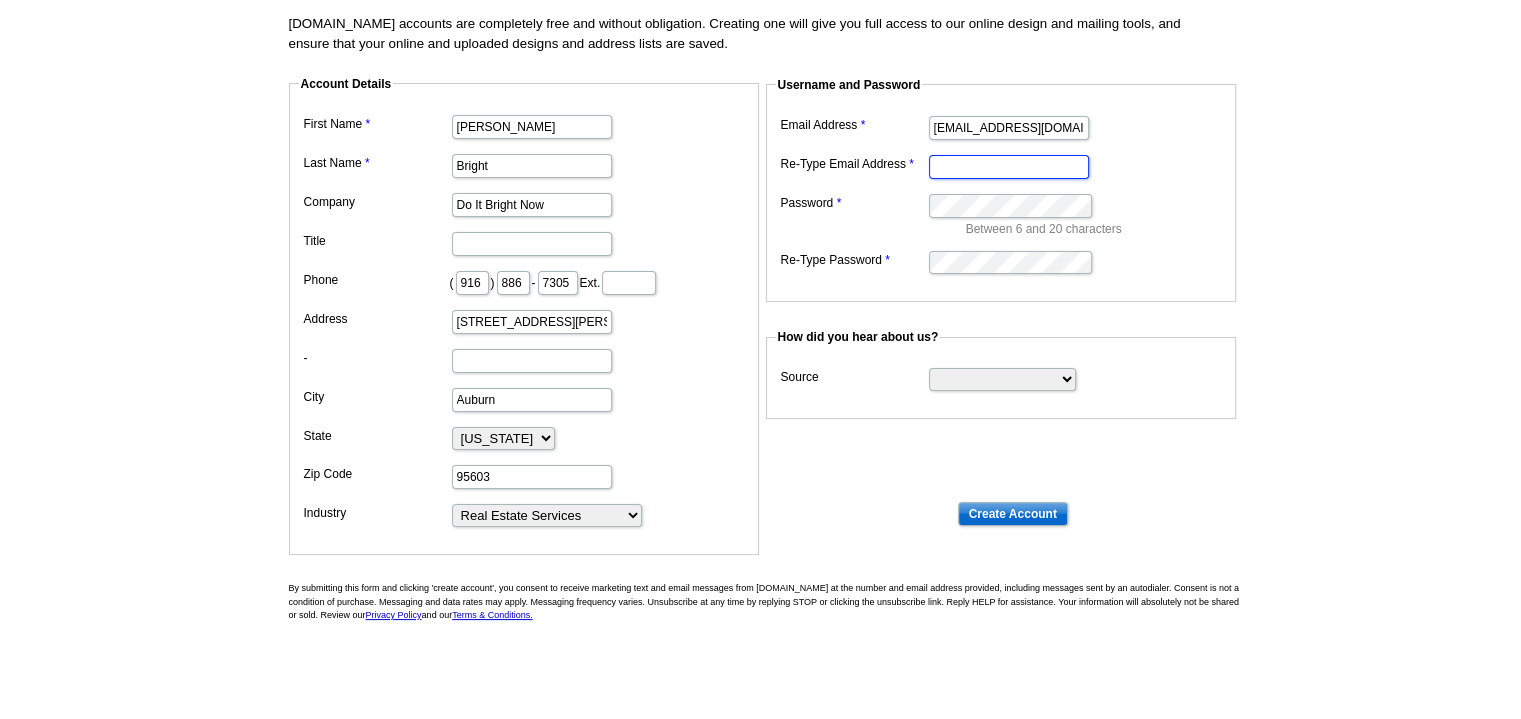 click on "Re-Type Email Address" at bounding box center [1009, 167] 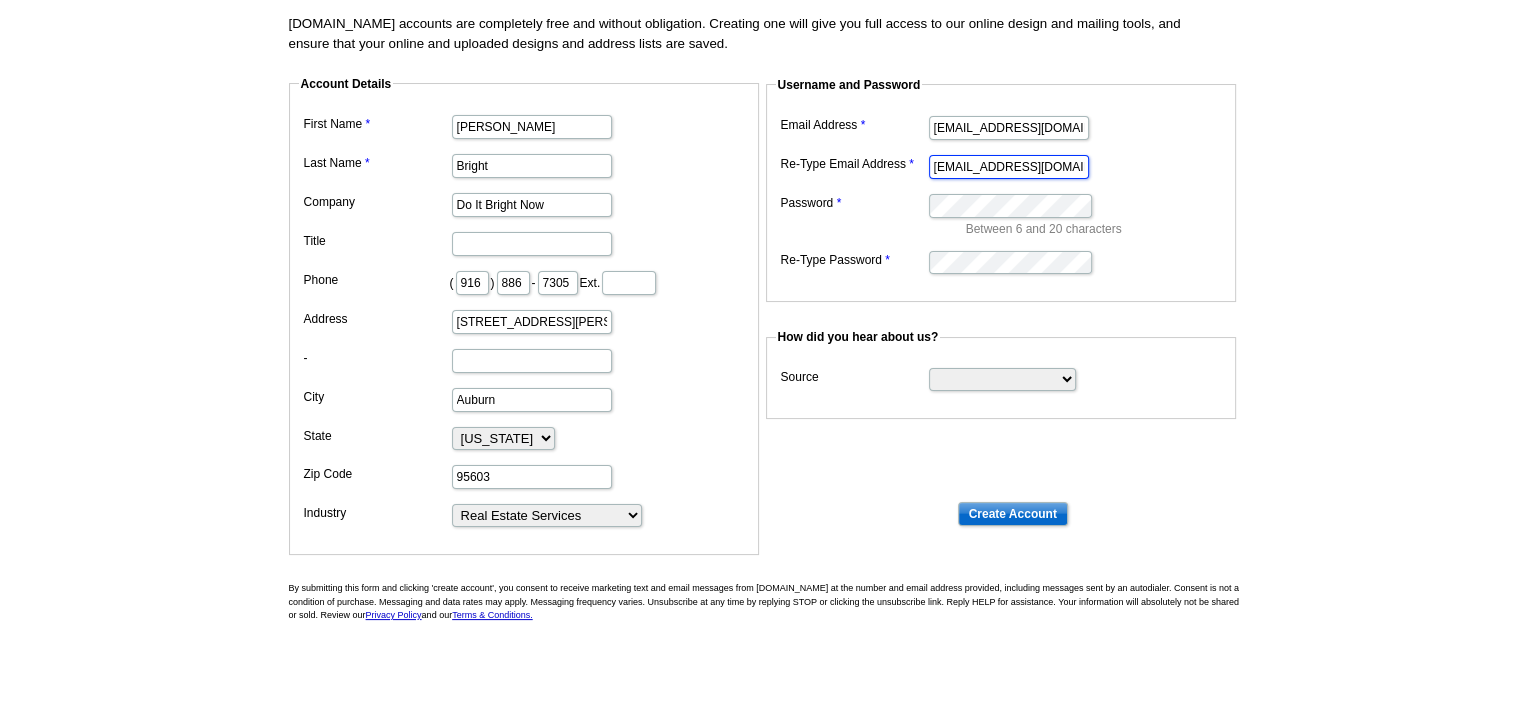 type on "doitbrightnow@gmail.com" 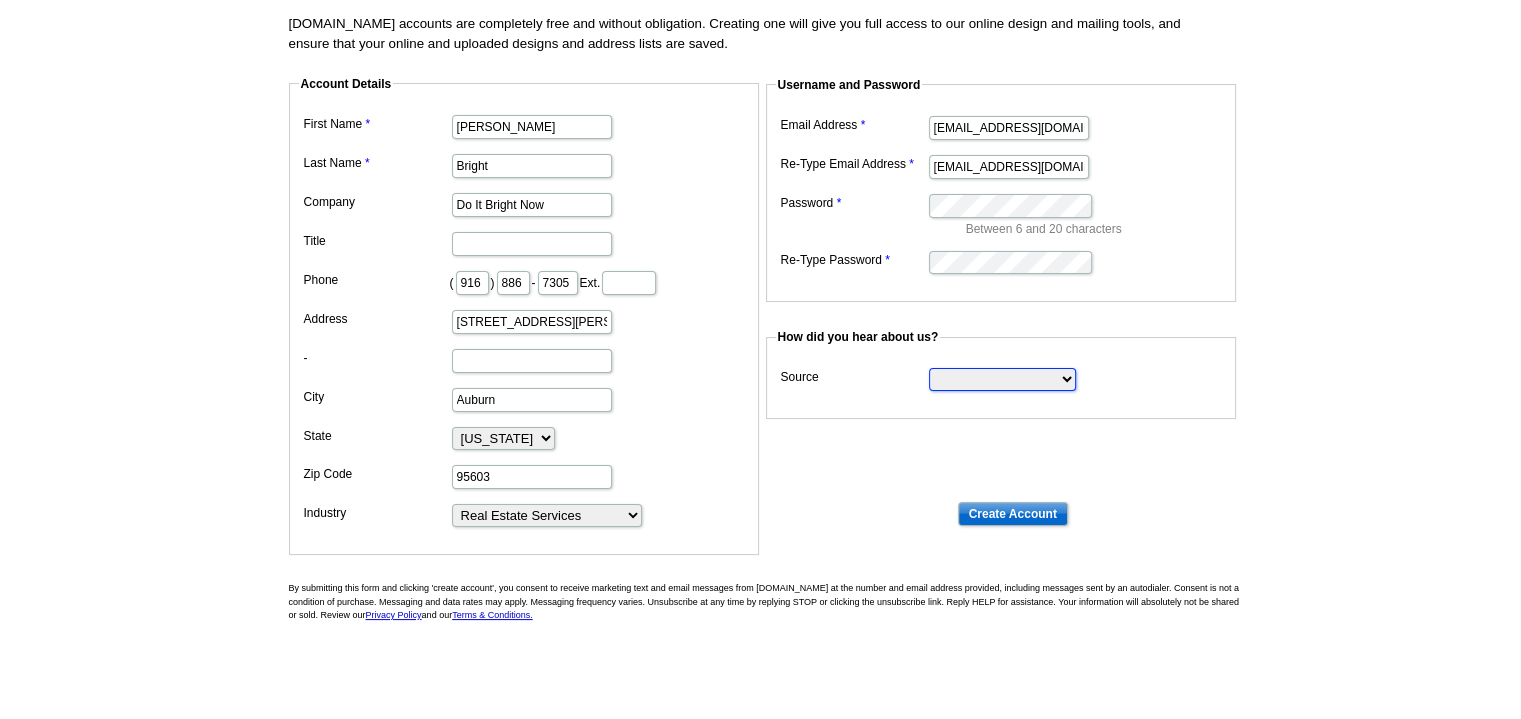click on "Search Engine
Television Ad
Direct Mail Postcard
Email
Referred by a friend
Other" at bounding box center [1002, 379] 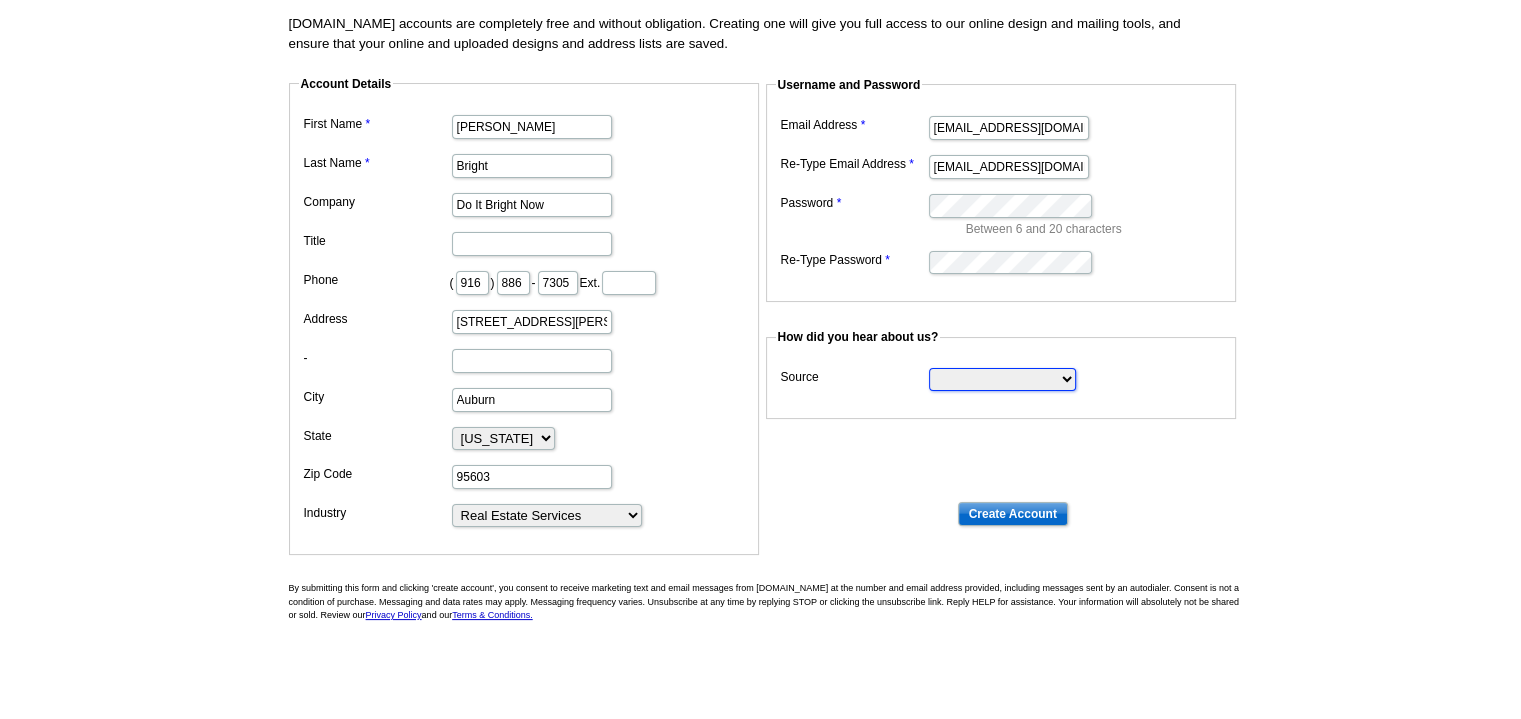 select on "referral" 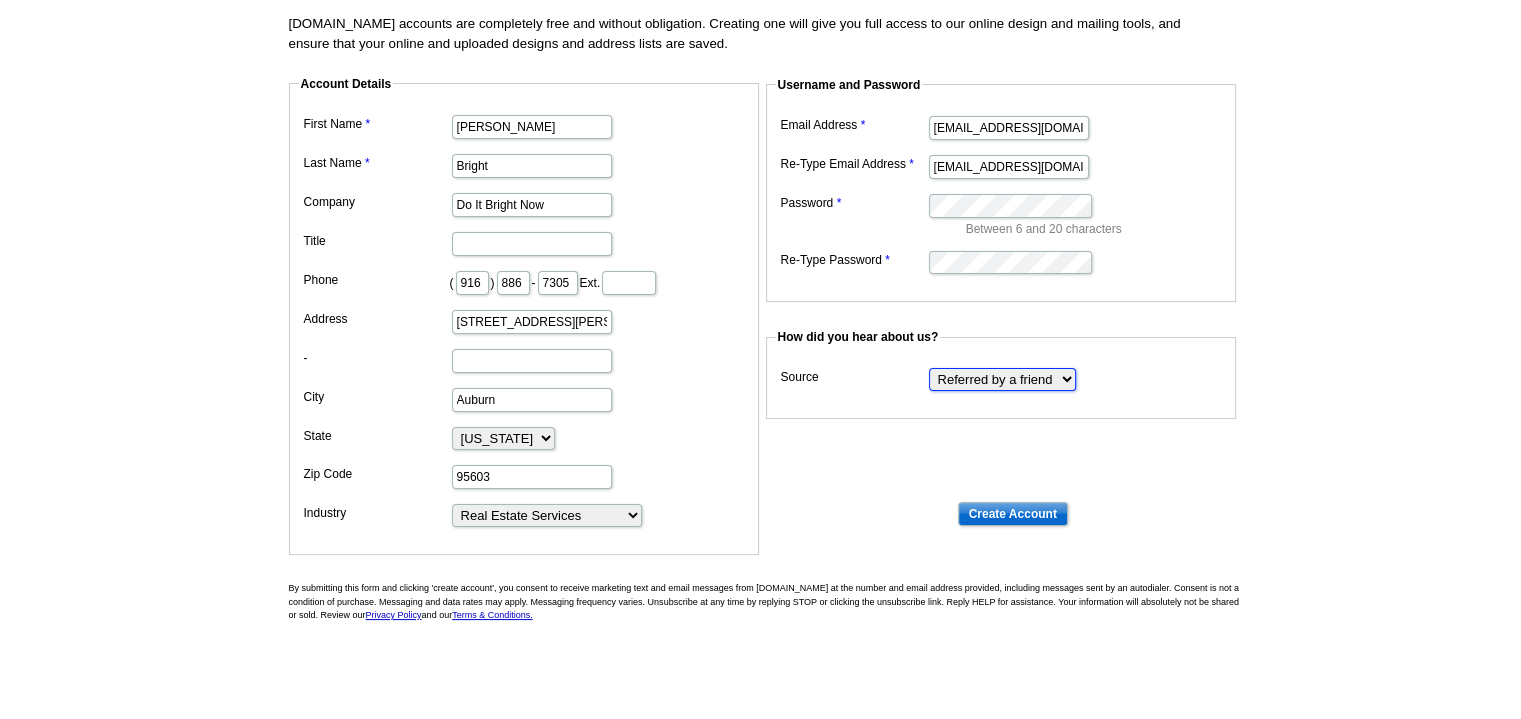 click on "Search Engine
Television Ad
Direct Mail Postcard
Email
Referred by a friend
Other" at bounding box center [1002, 379] 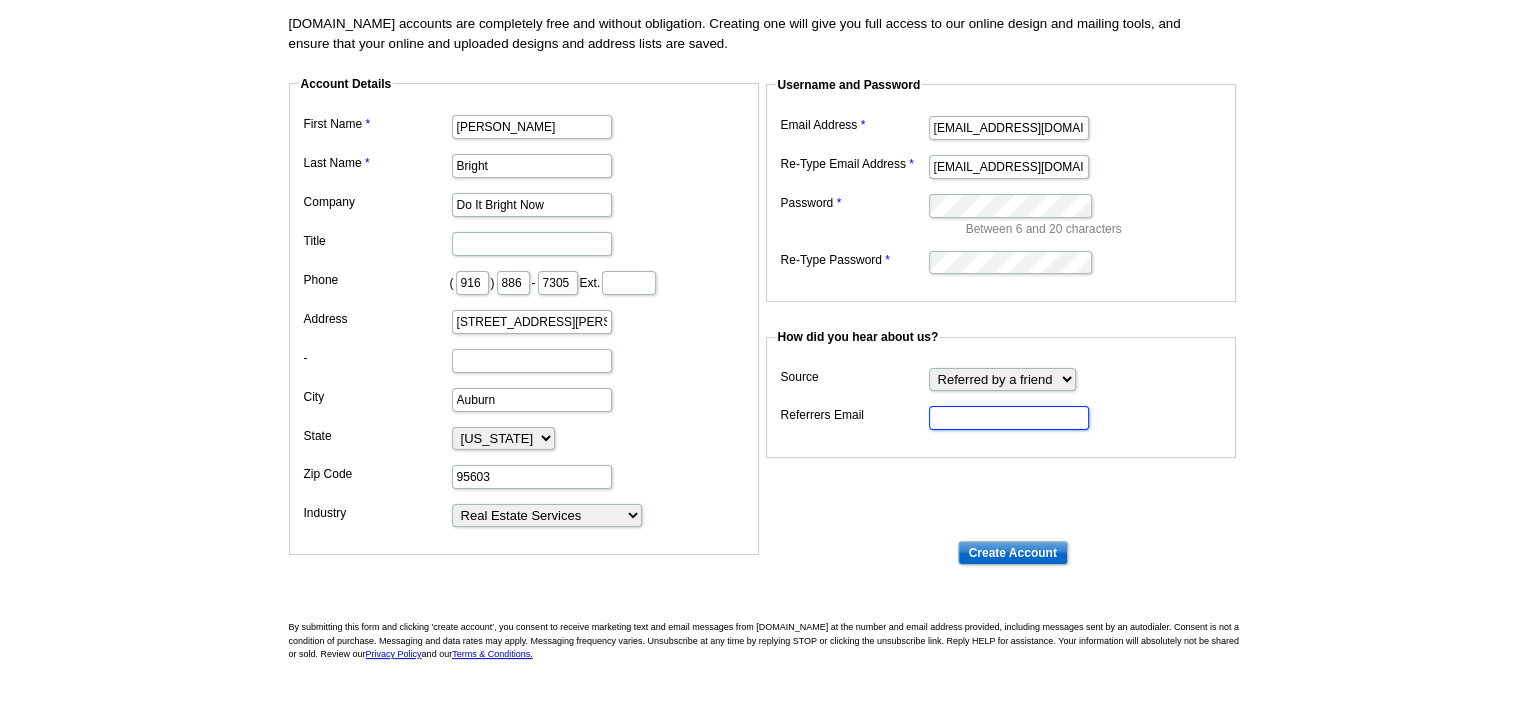 click on "Referrers Email" at bounding box center [1009, 418] 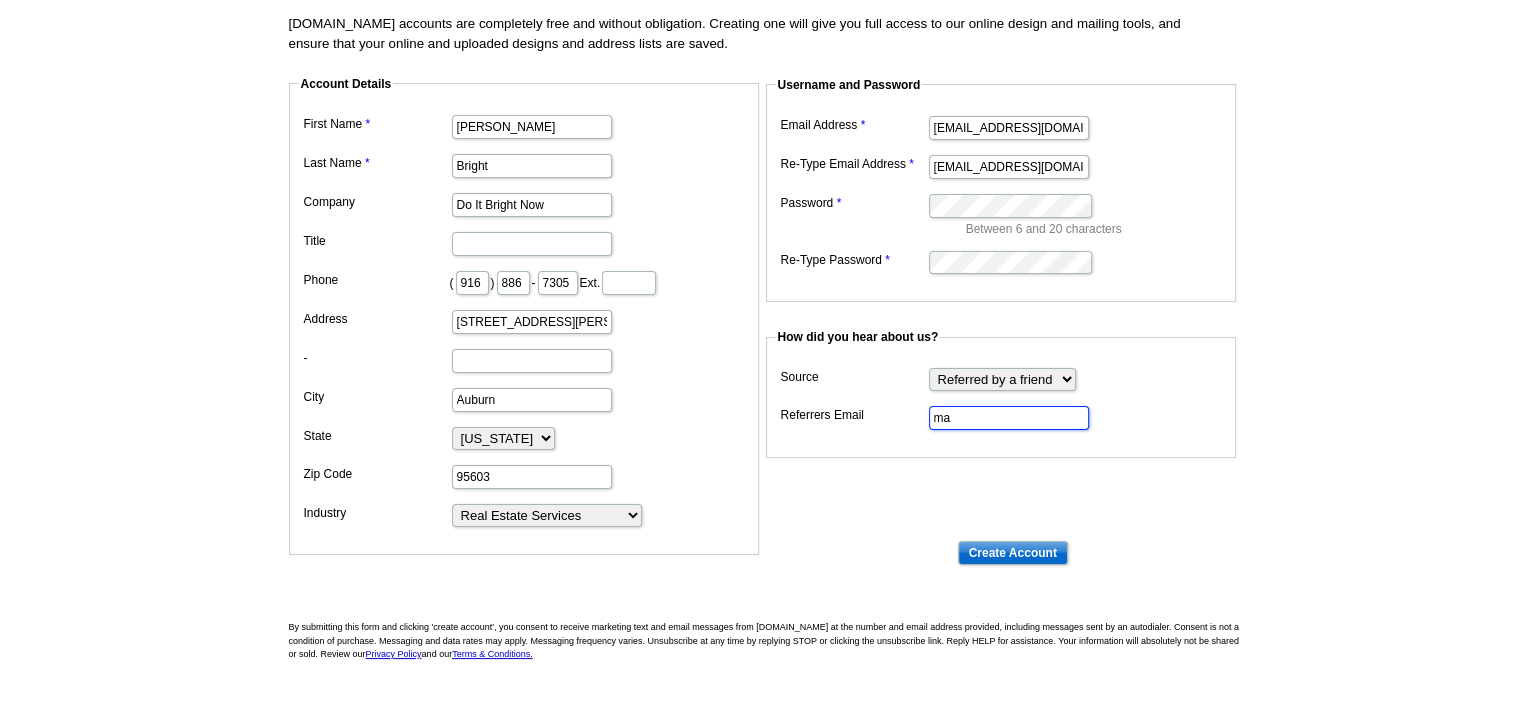 type on "m" 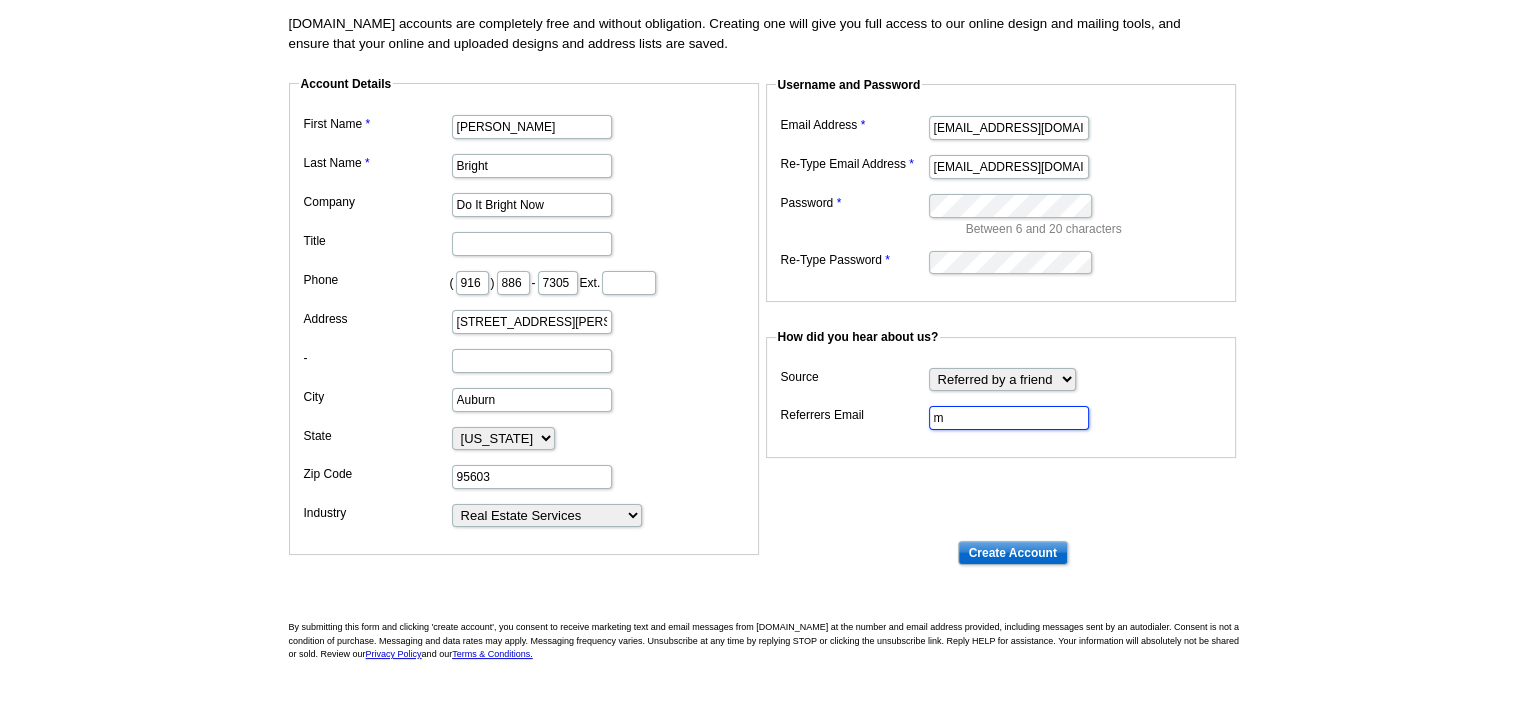 type 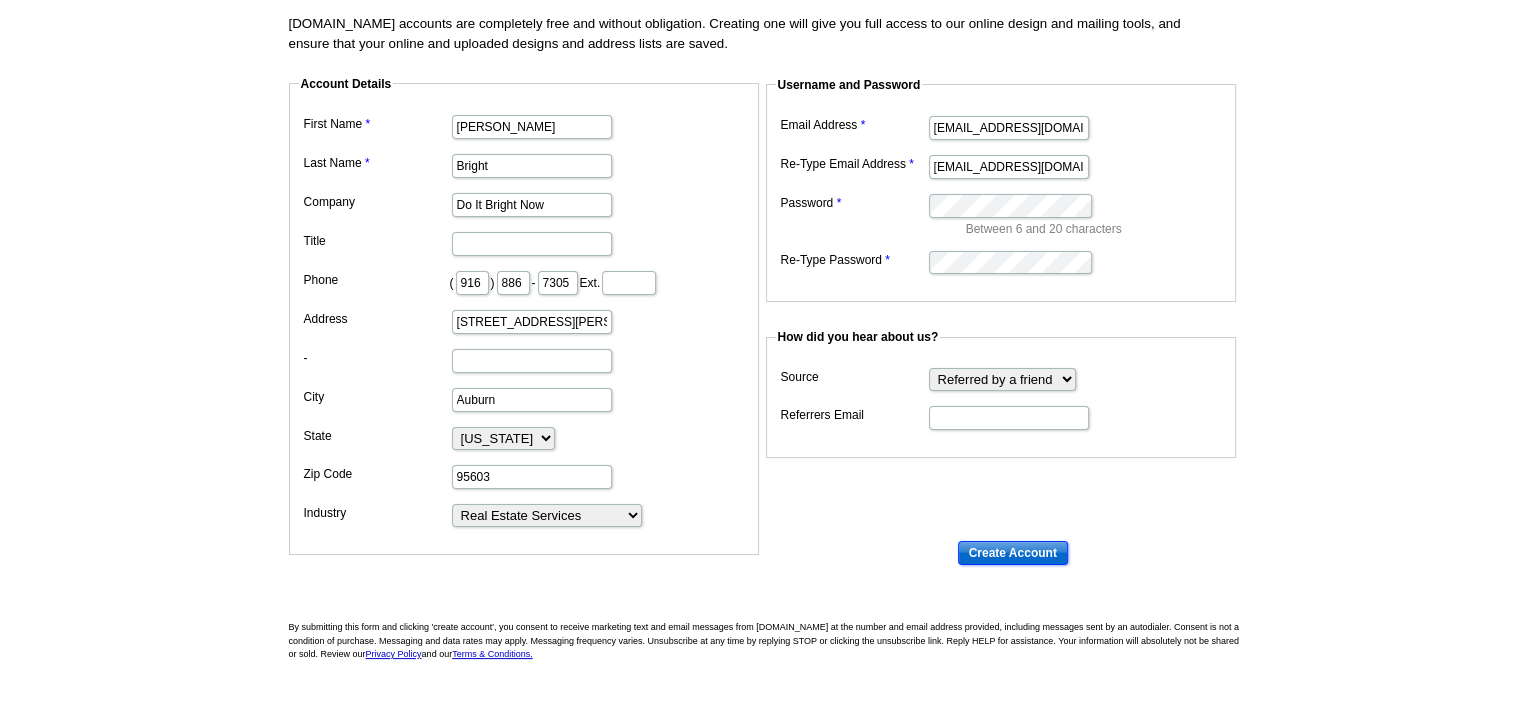 click on "Create Account" at bounding box center [1013, 553] 